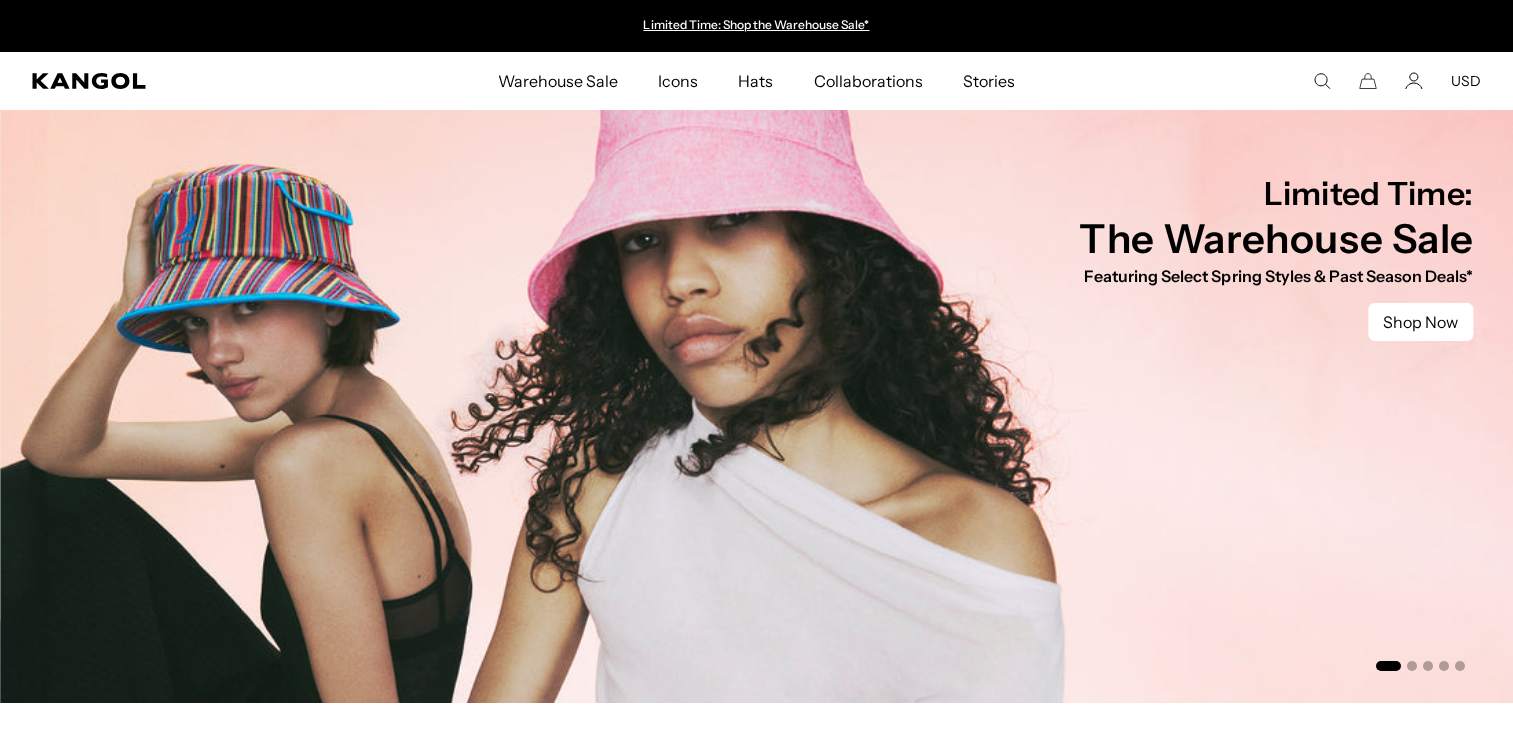 click on "Close dialog Enter your email to unlock
10% OFF
your first order *Excludes select styles, gift cards, tax, shipping and previous purchases.  Discount does not combine with other coupons.  See the site for details.  Continue ******" at bounding box center (757, 369) 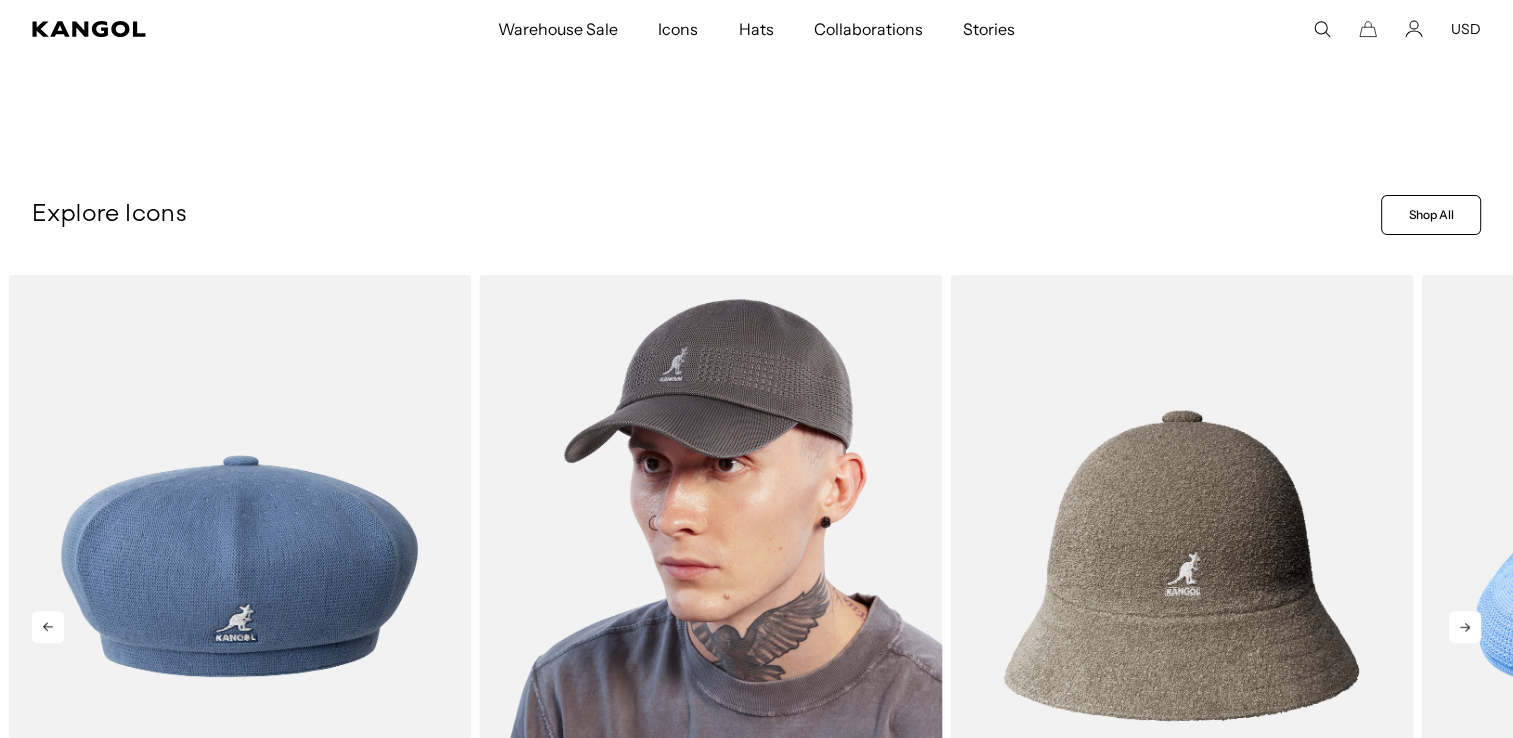 scroll, scrollTop: 648, scrollLeft: 0, axis: vertical 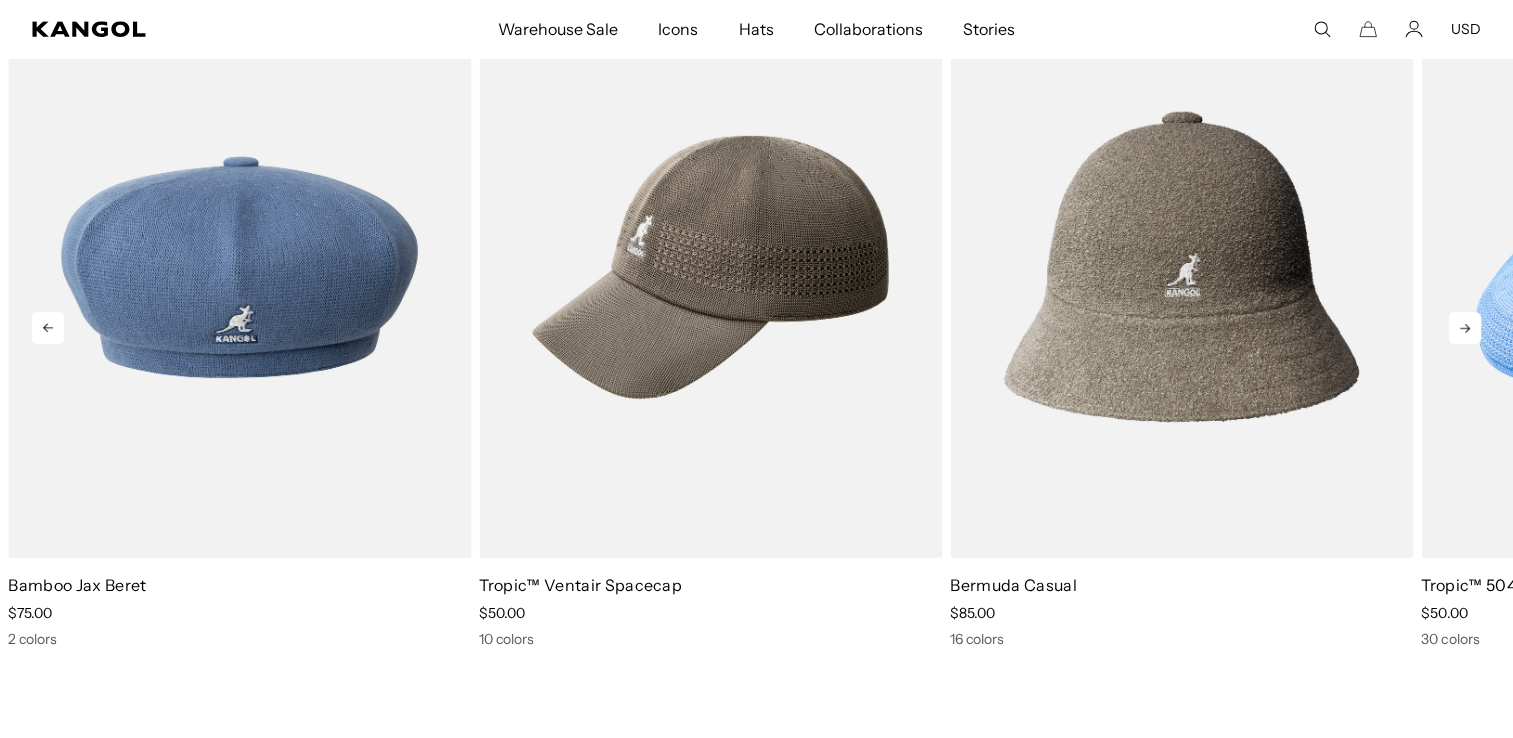 click 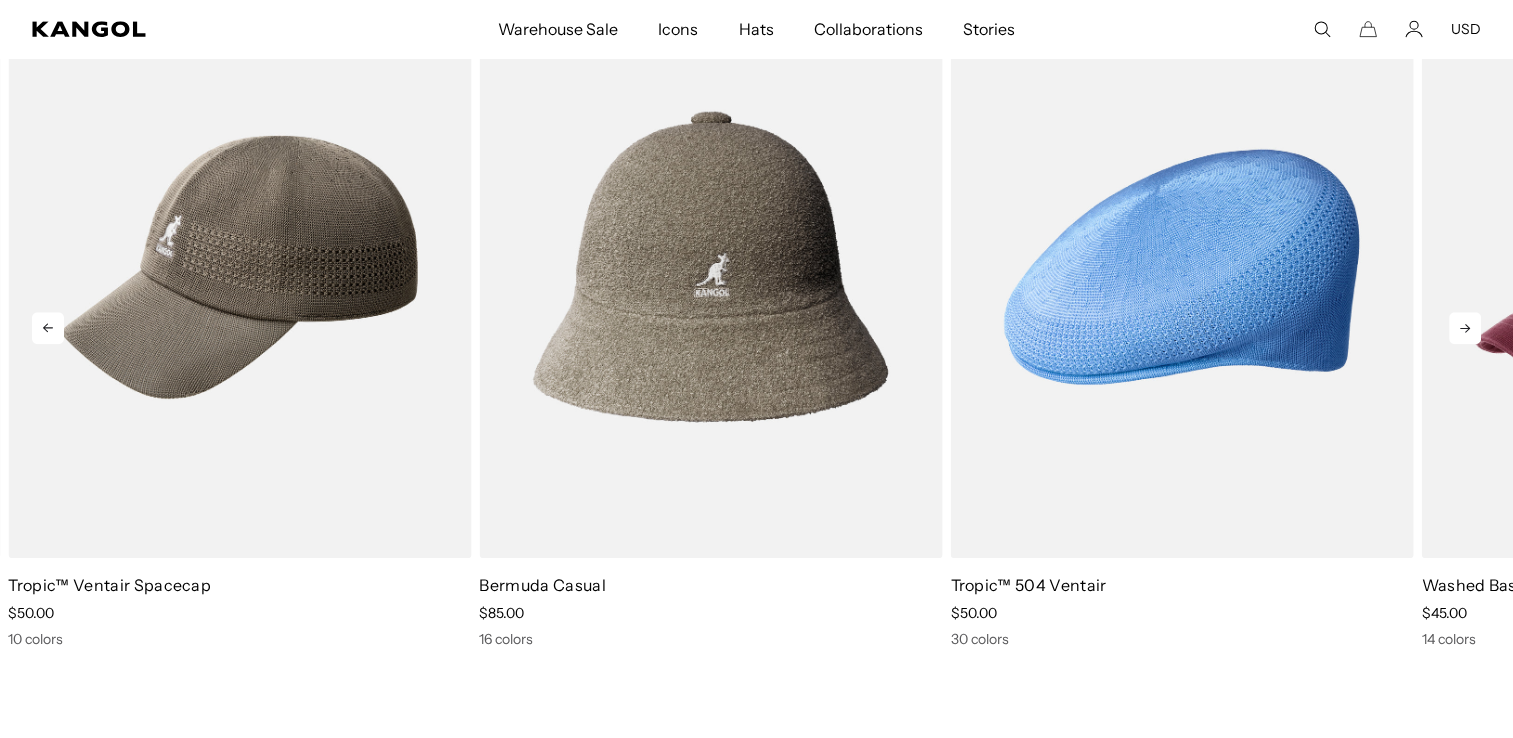 click 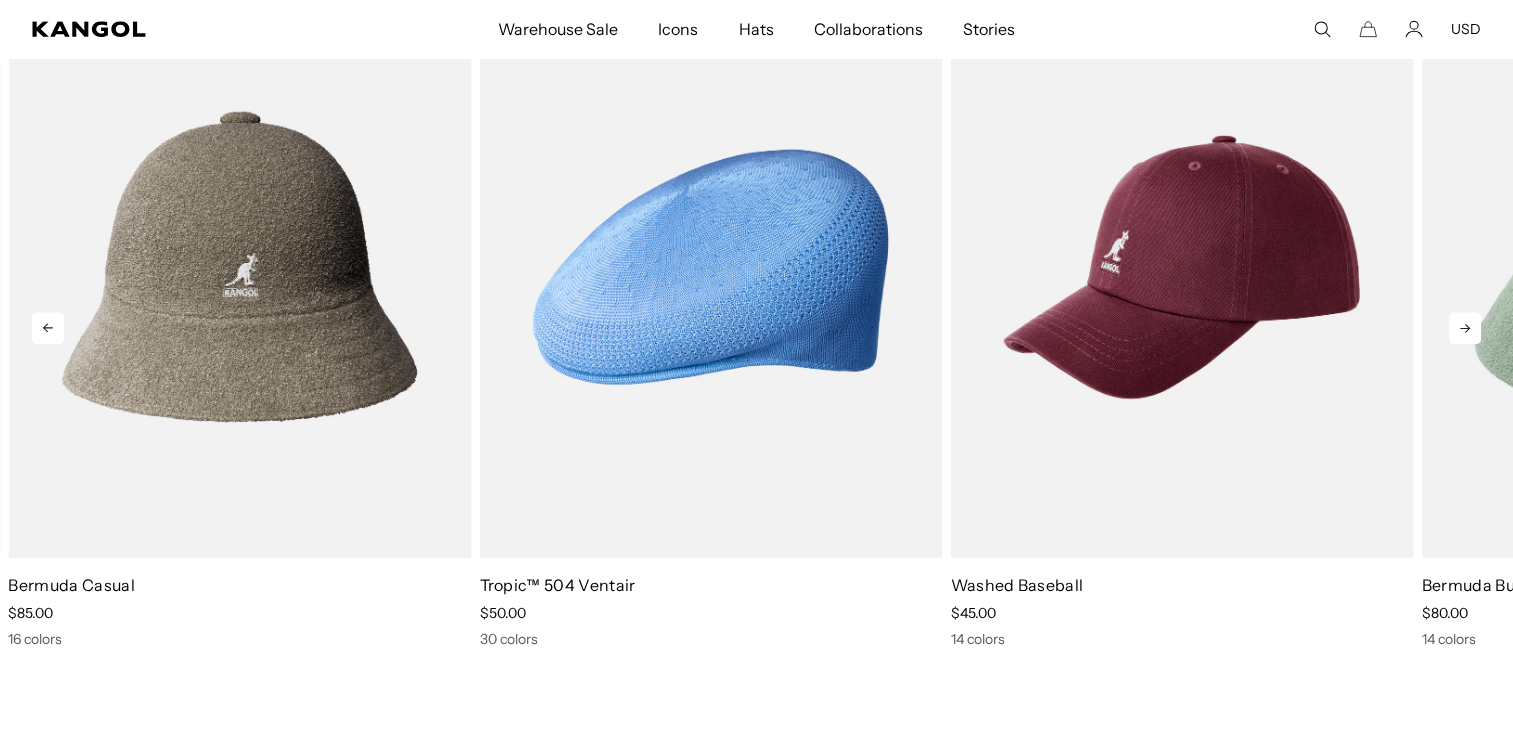 click 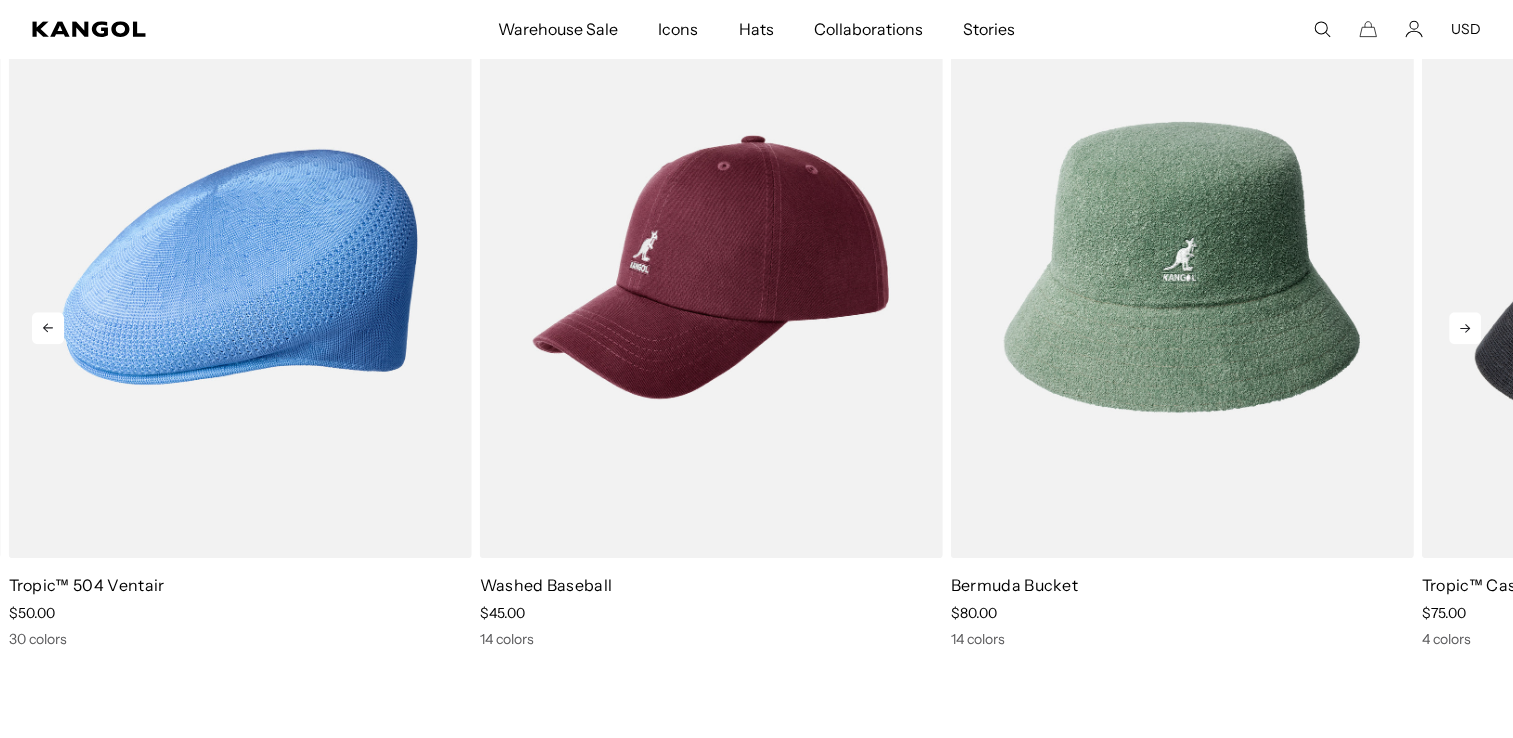 click 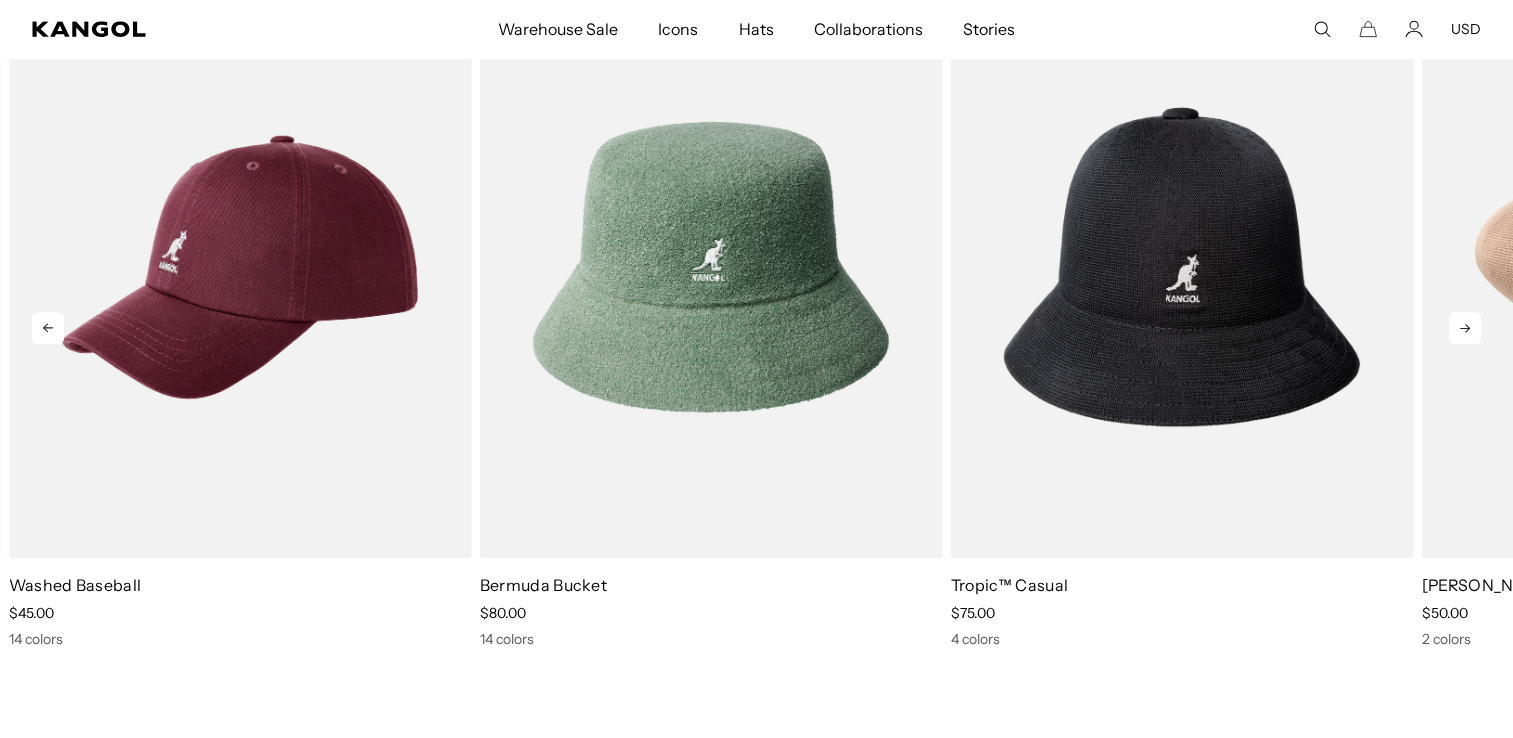 click 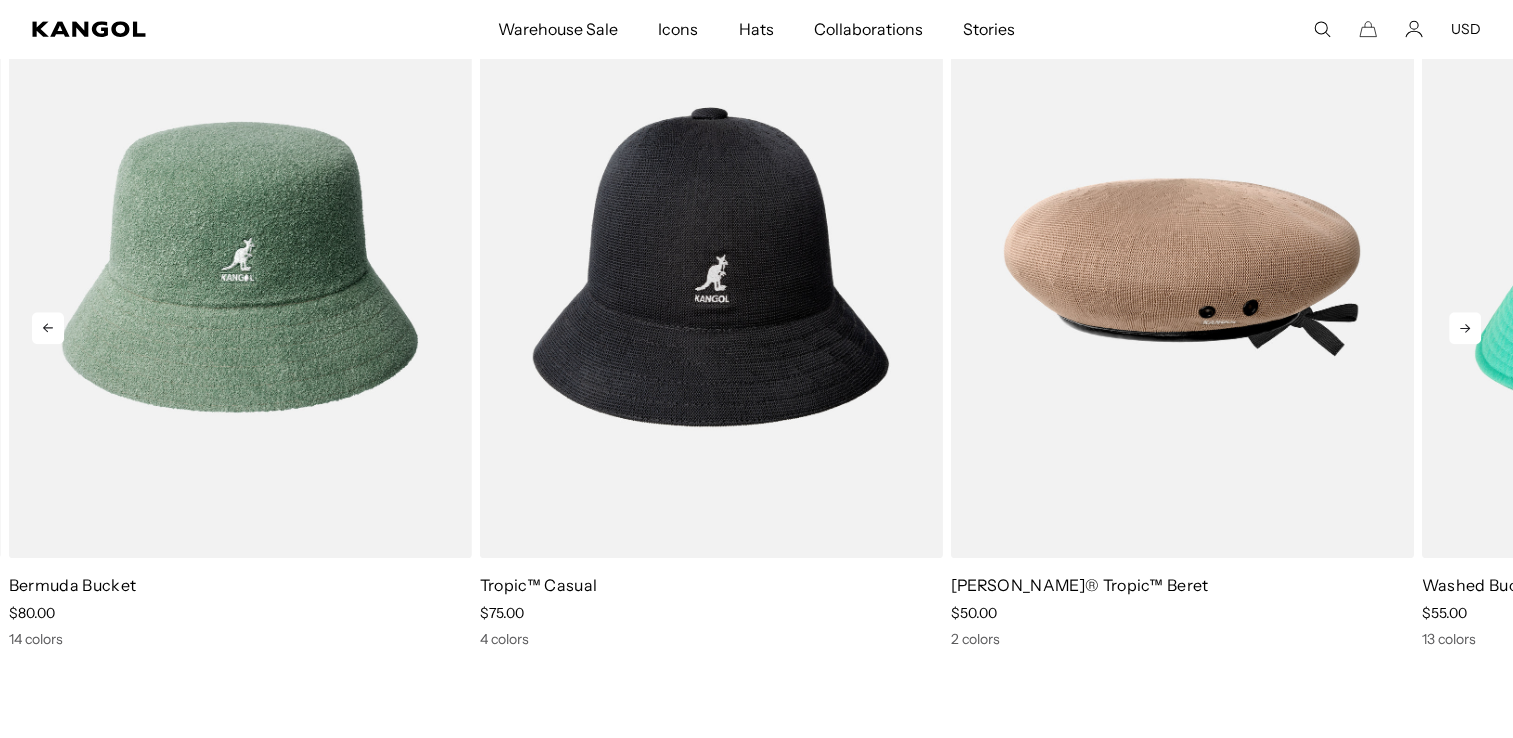 click 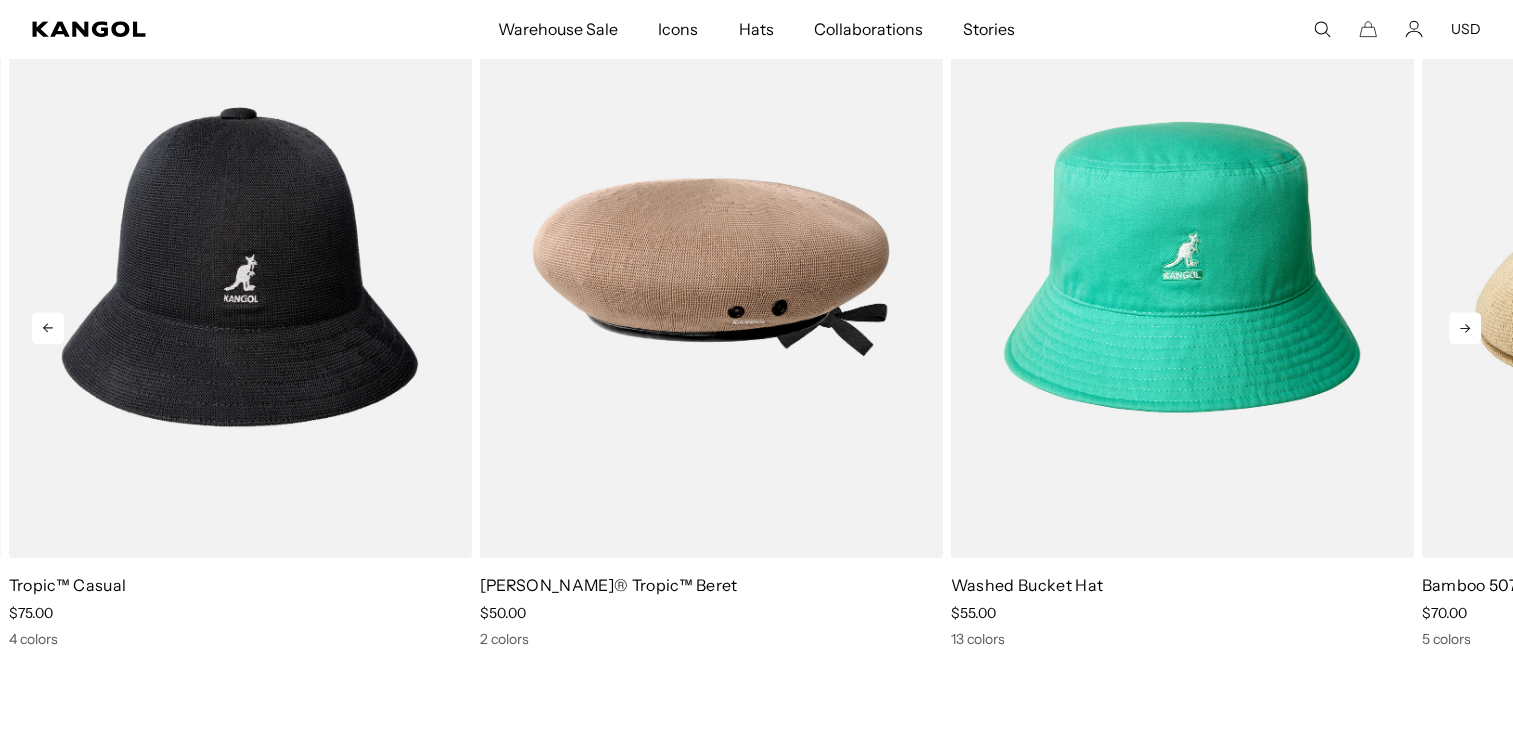 click on "Previous
Next
Bermuda Bucket
price $80.00 14 colors
Tropic™ Casual
price $75.00 4 colors
MONTY® Tropic™ Beret
price $50.00 2 colors
Washed Bucket Hat
price $55.00 13 colors
Bamboo 507
price $70.00 5 colors" at bounding box center (756, 311) 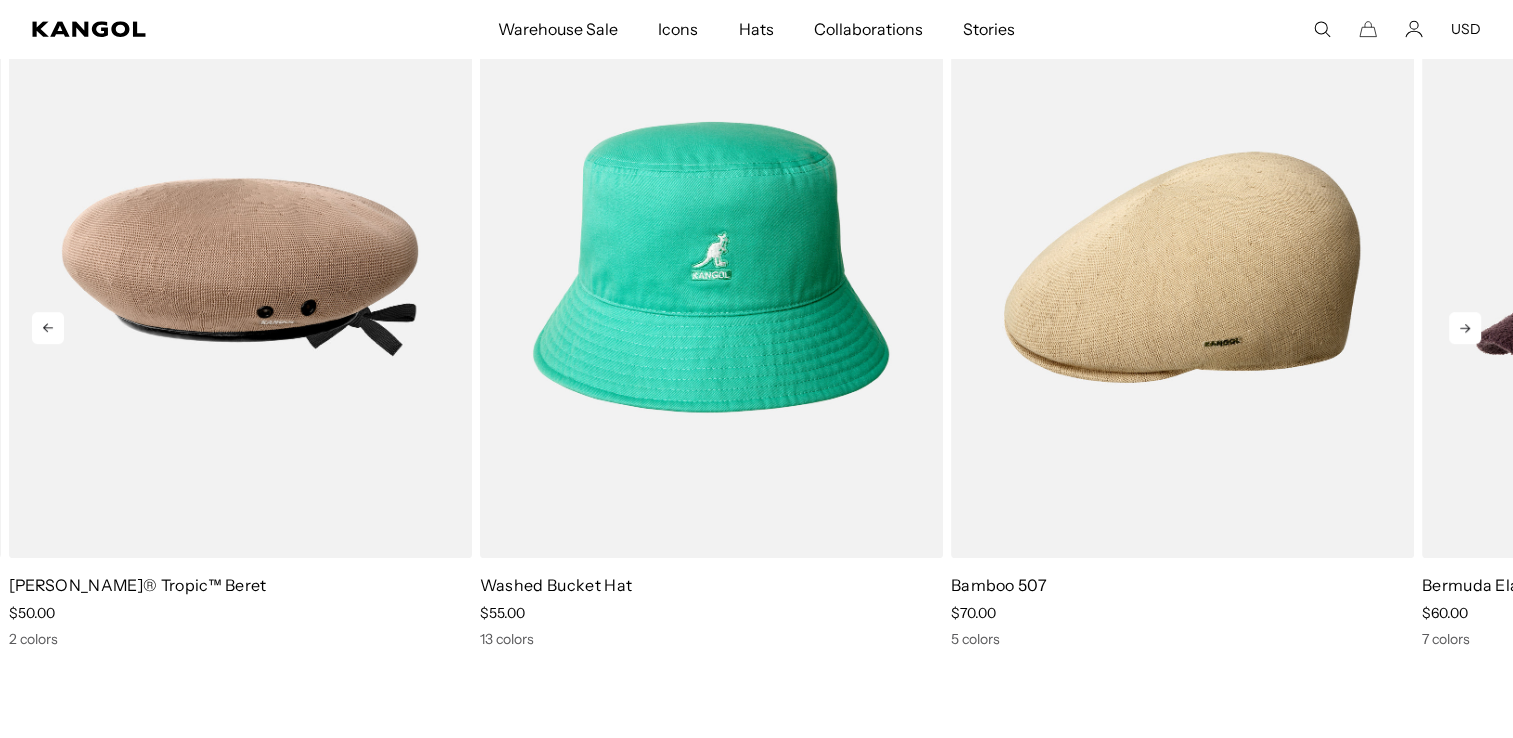 click 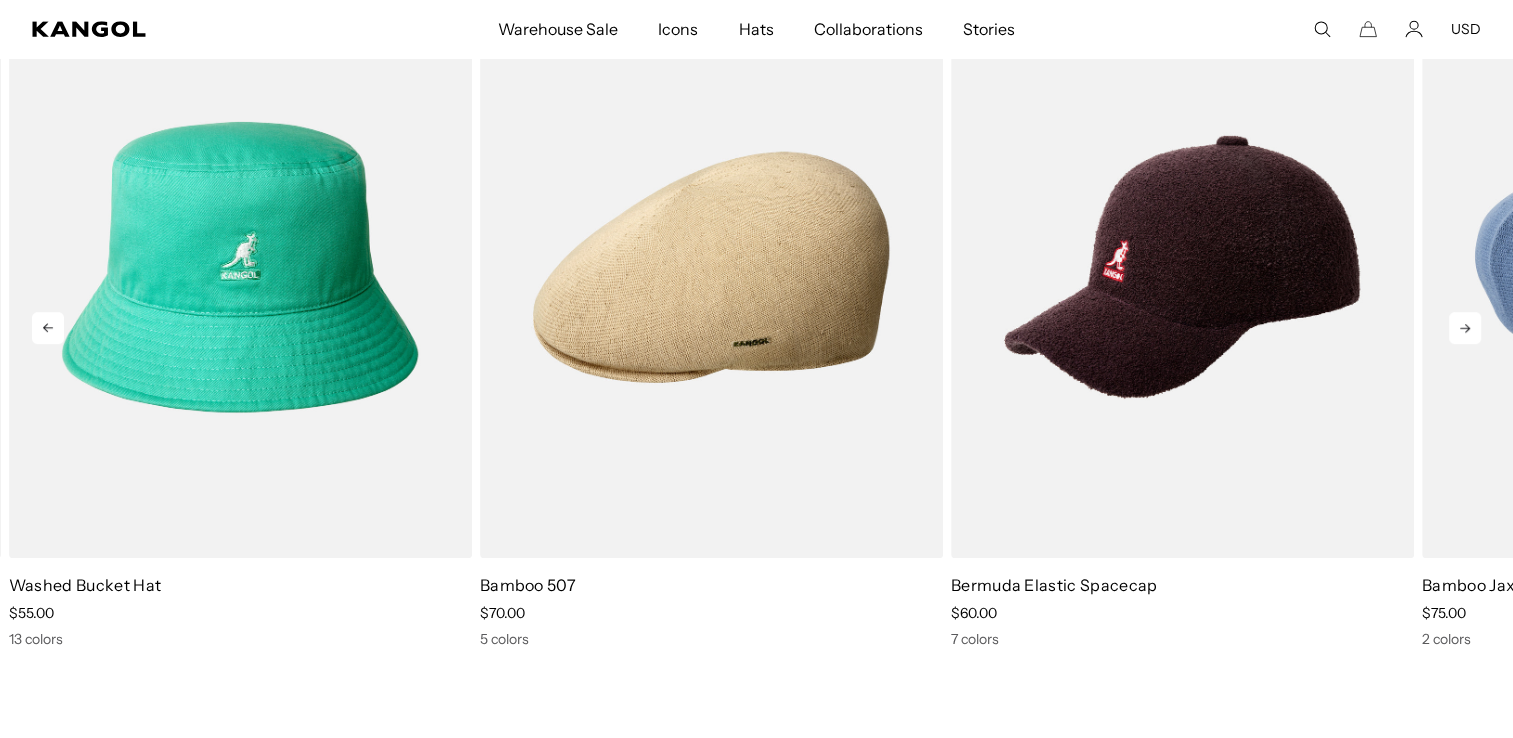 scroll, scrollTop: 0, scrollLeft: 0, axis: both 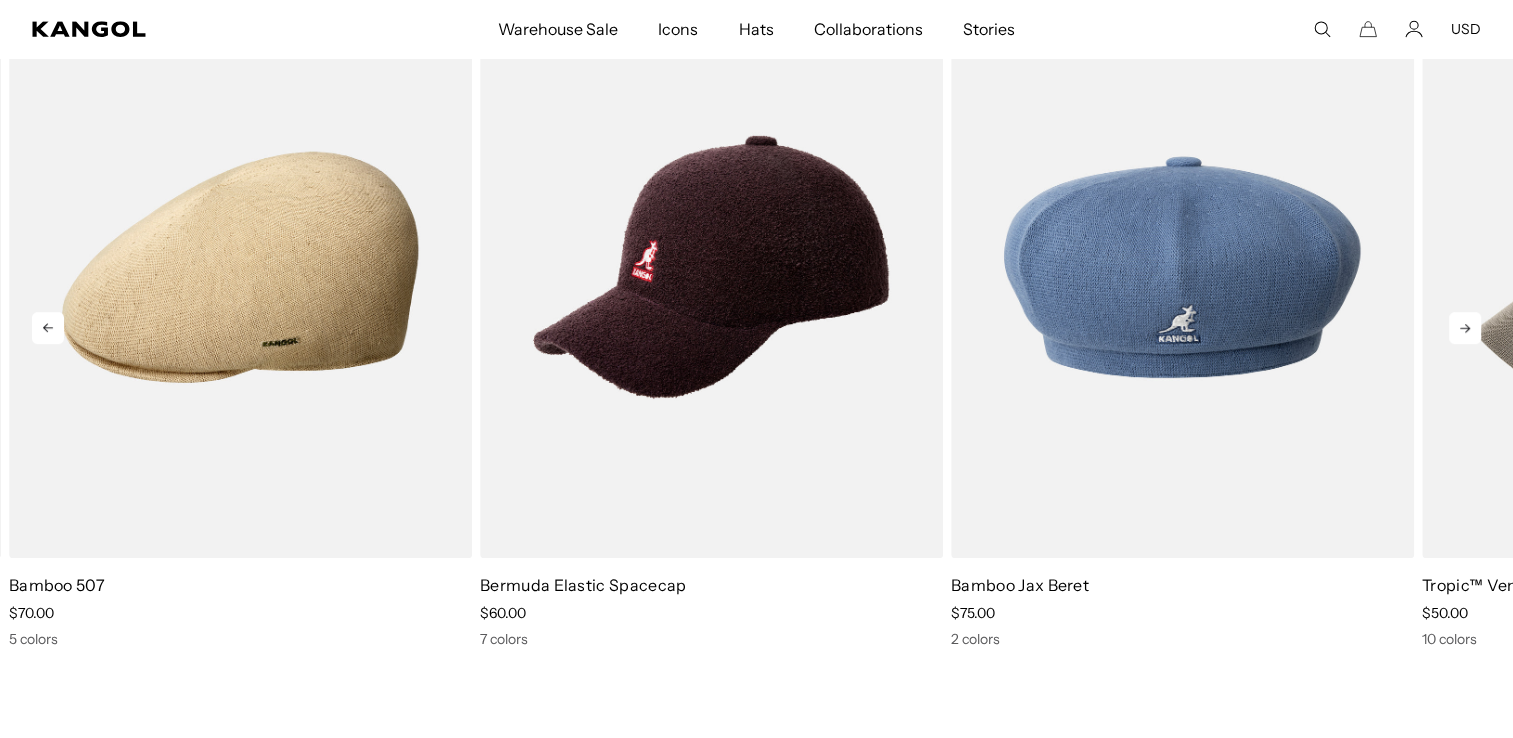 click 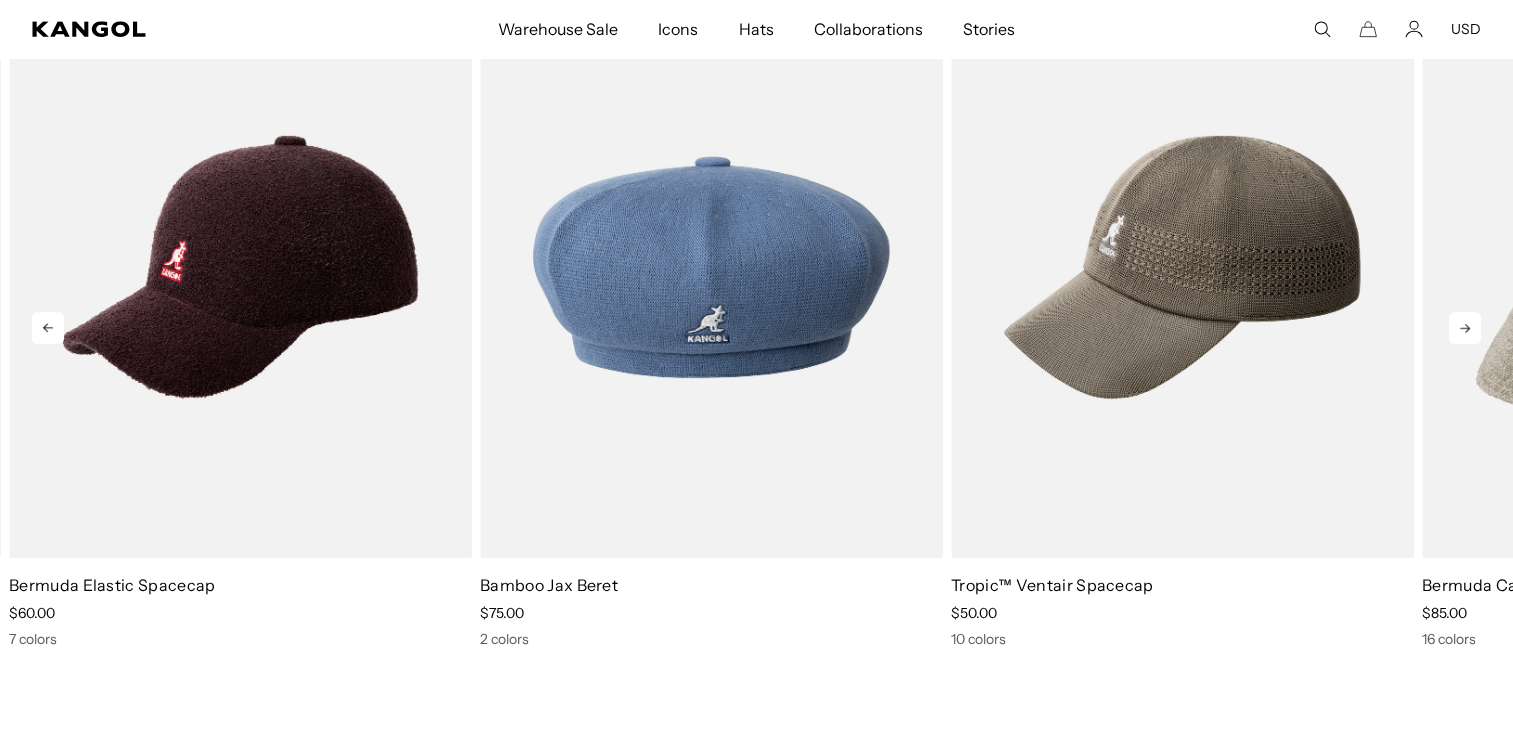 click 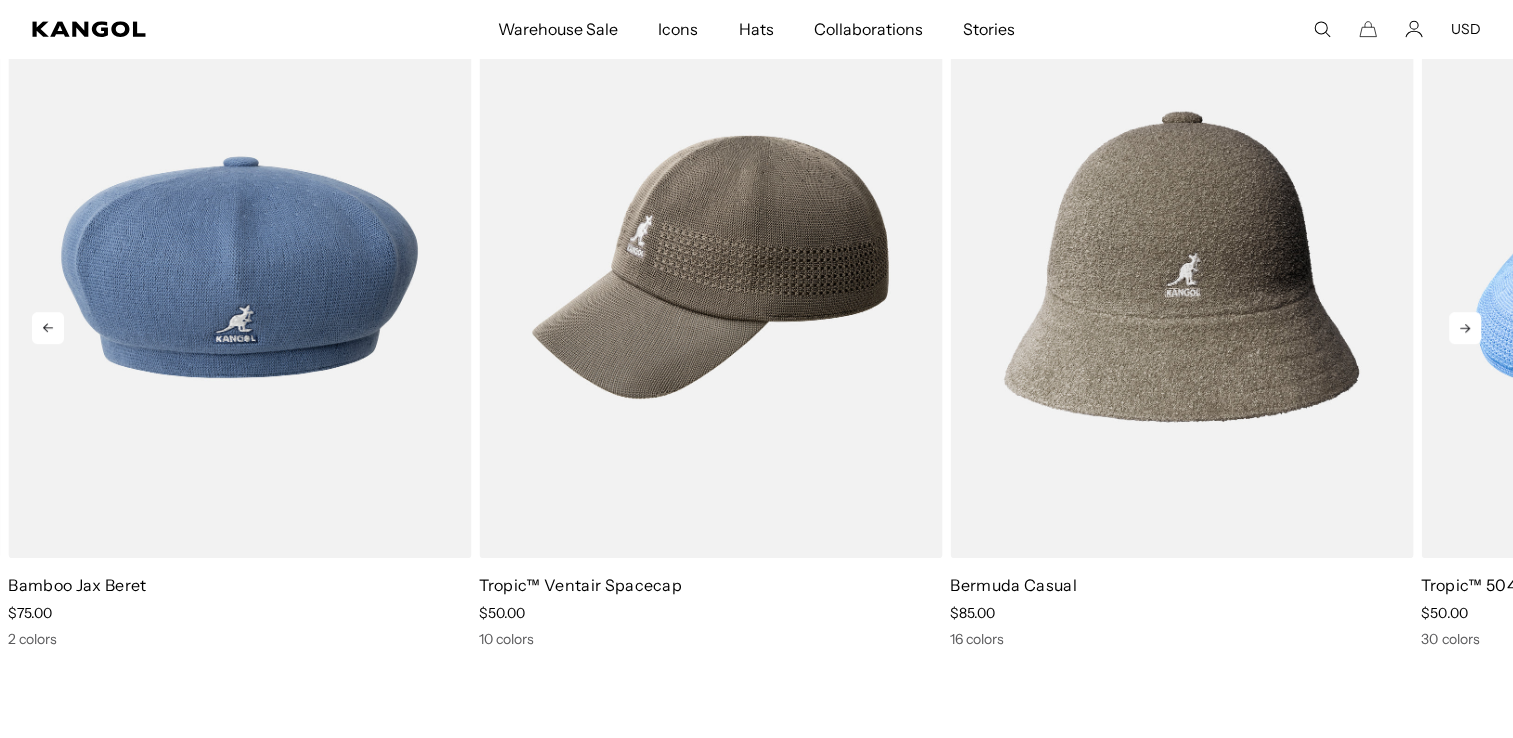 click 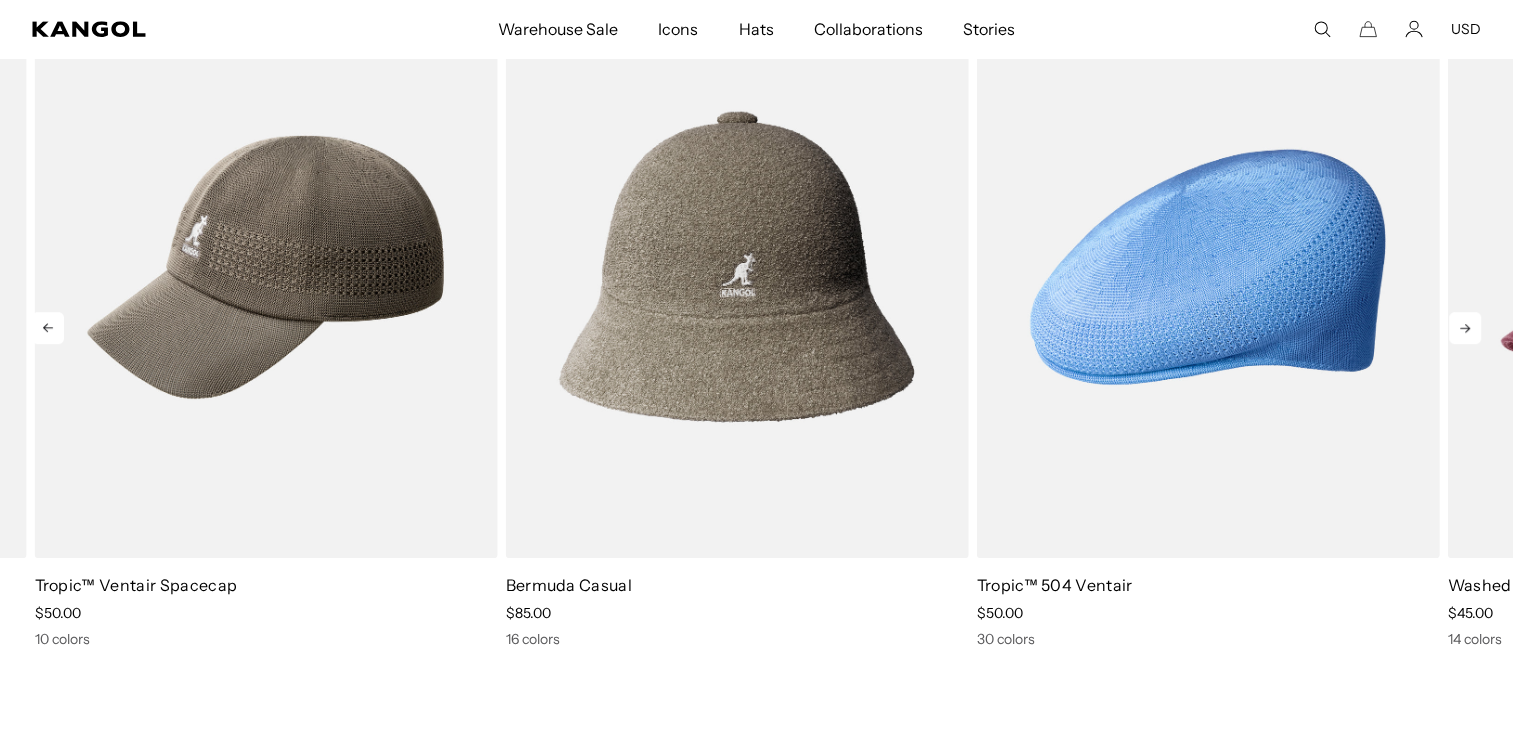 click on "Previous
Next
Bermuda Bucket
price $80.00 14 colors
Tropic™ Casual
price $75.00 4 colors
MONTY® Tropic™ Beret
price $50.00 2 colors
Washed Bucket Hat
price $55.00 13 colors
Bamboo 507
price $70.00 5 colors" at bounding box center (756, 311) 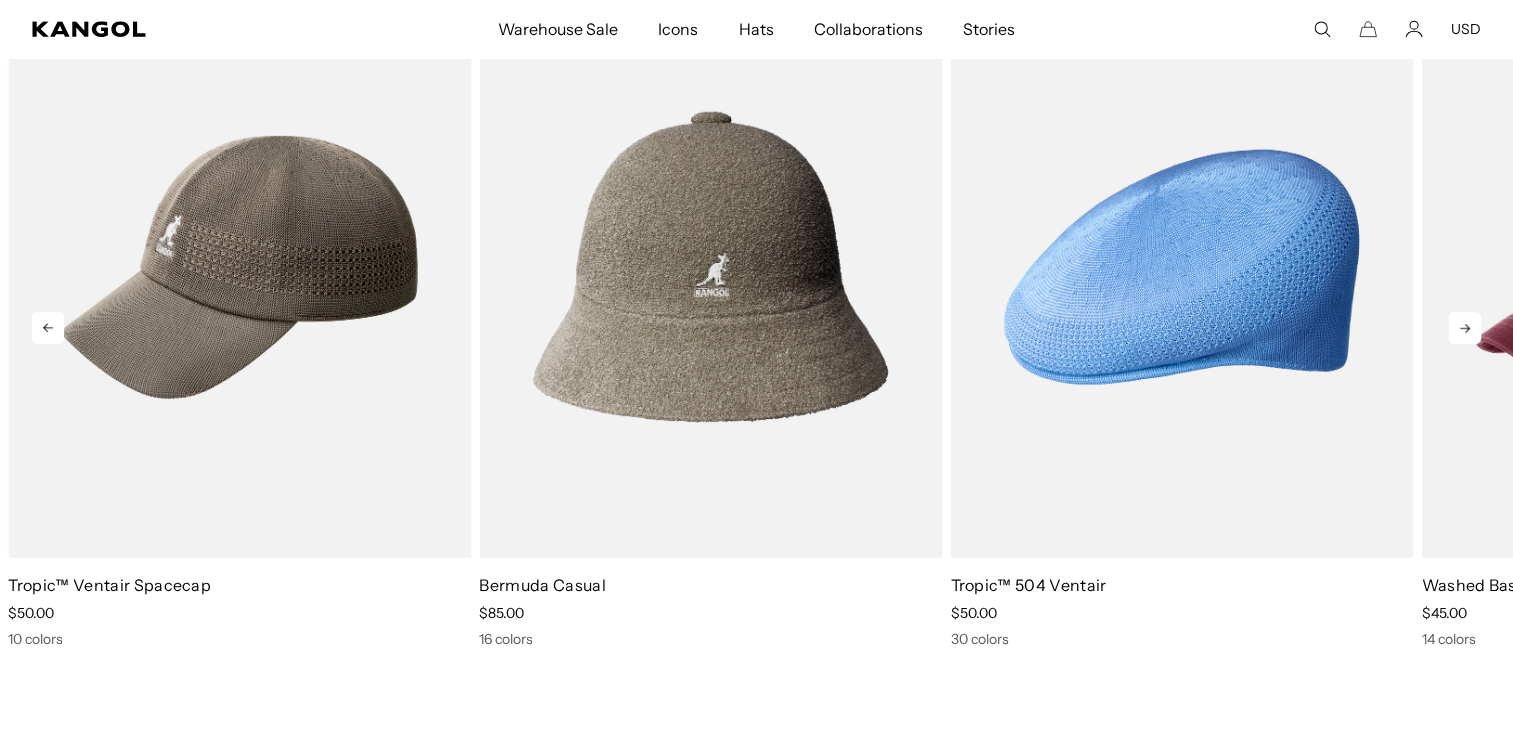 scroll, scrollTop: 0, scrollLeft: 412, axis: horizontal 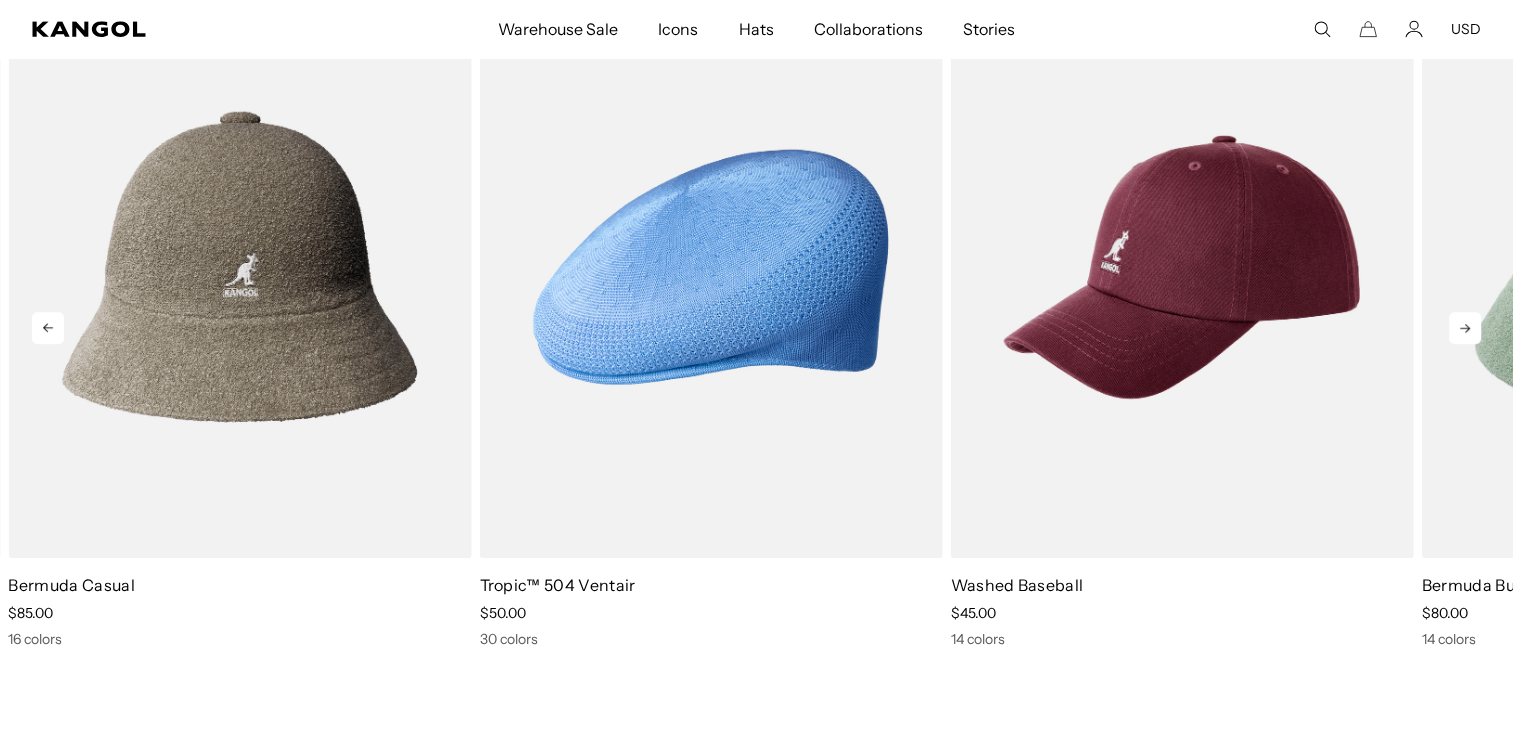 click 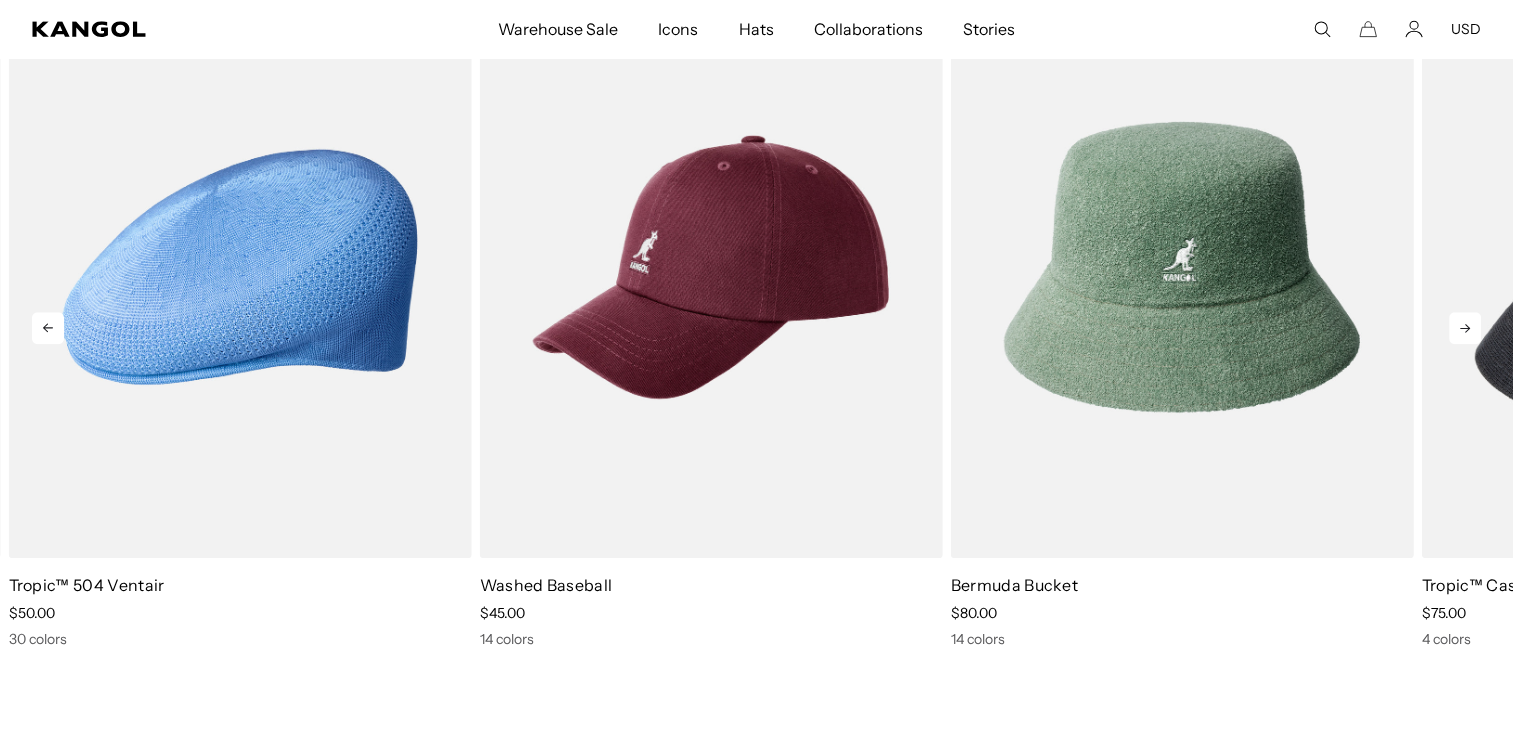 click 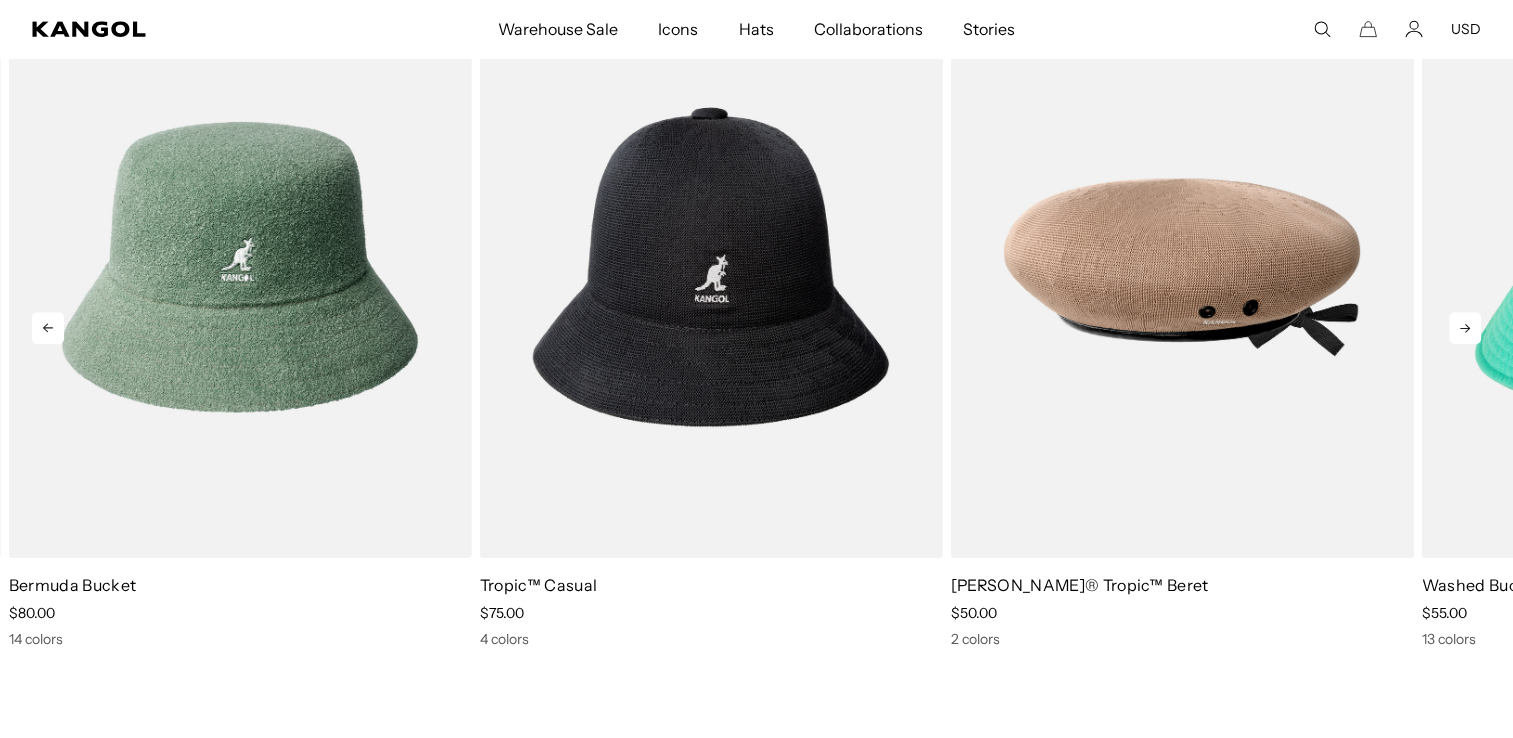 click 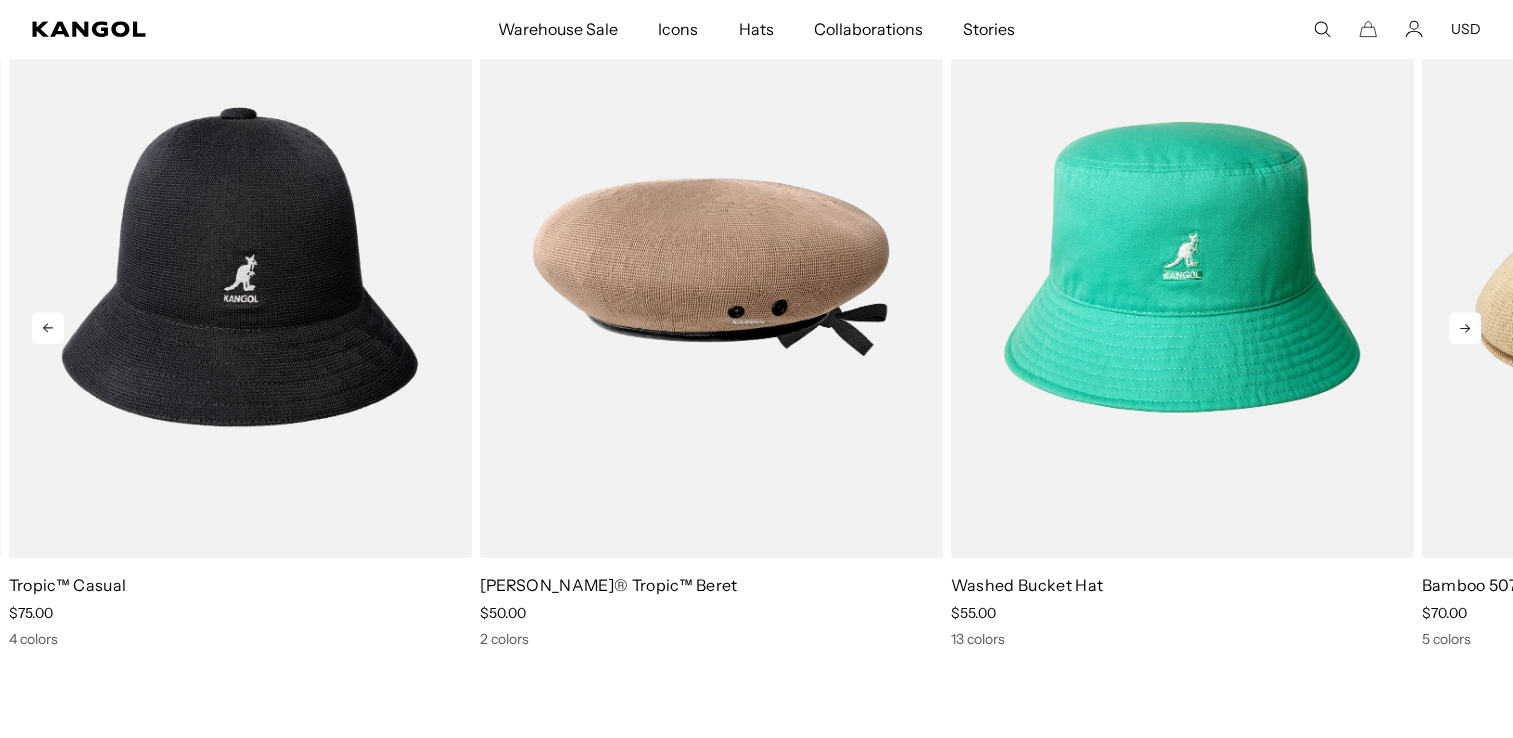 click 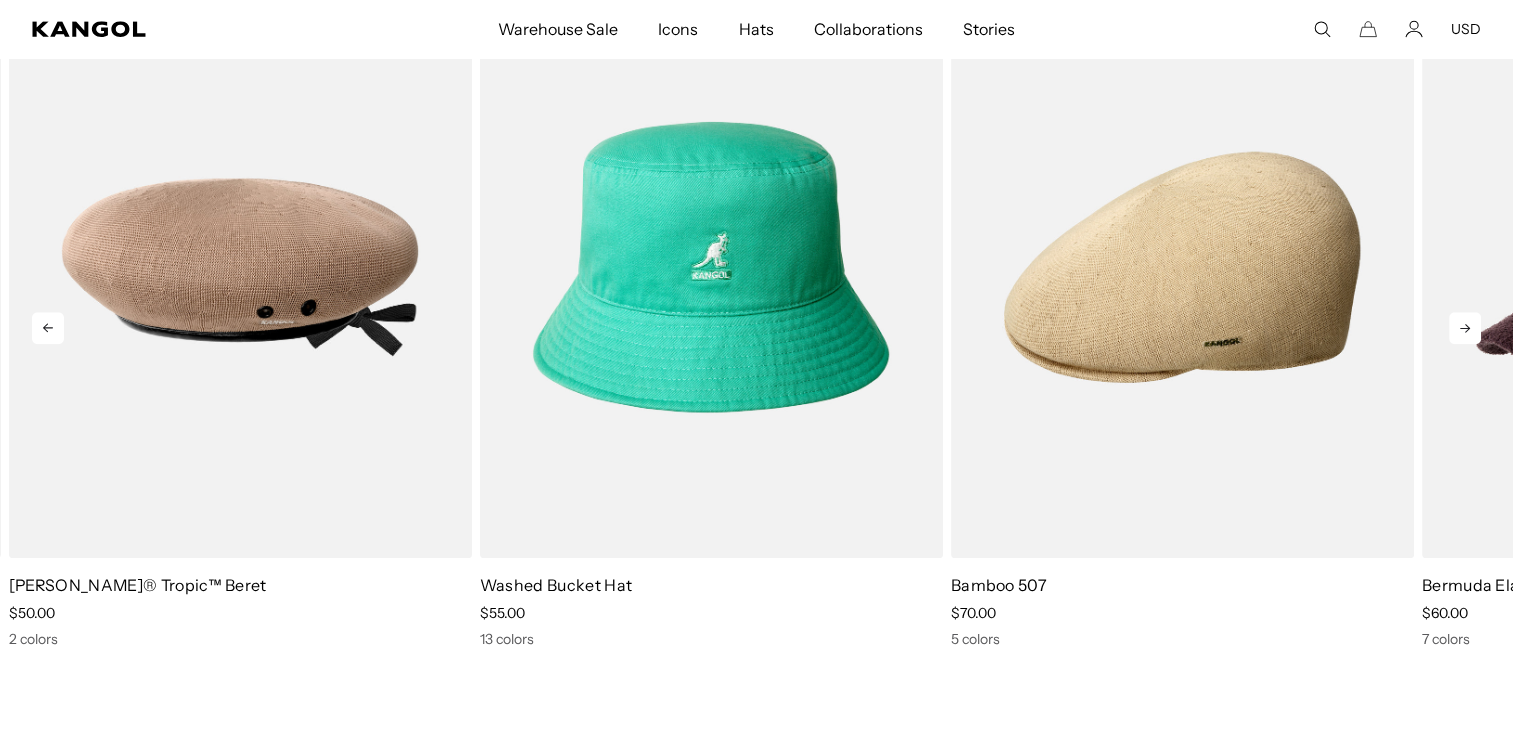 click 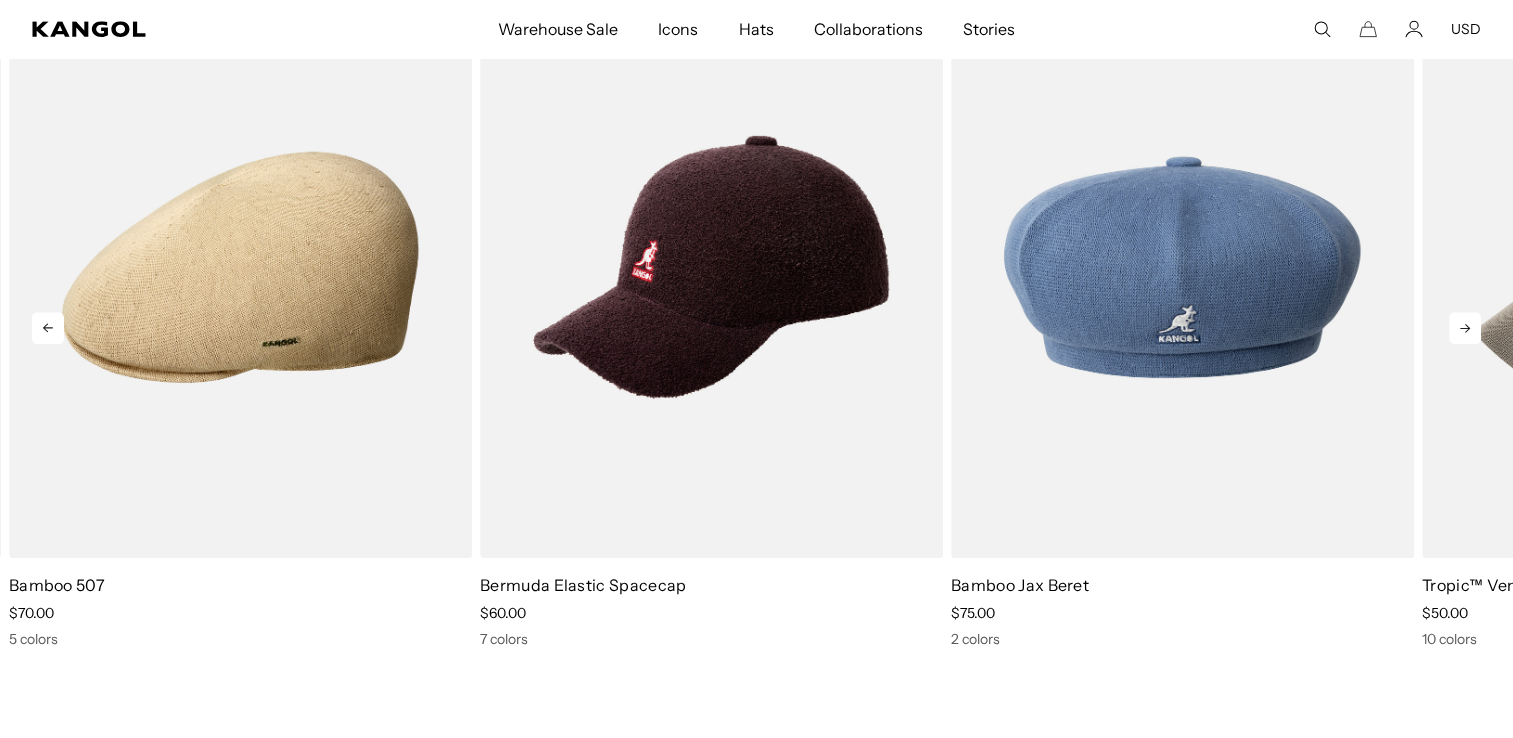 click 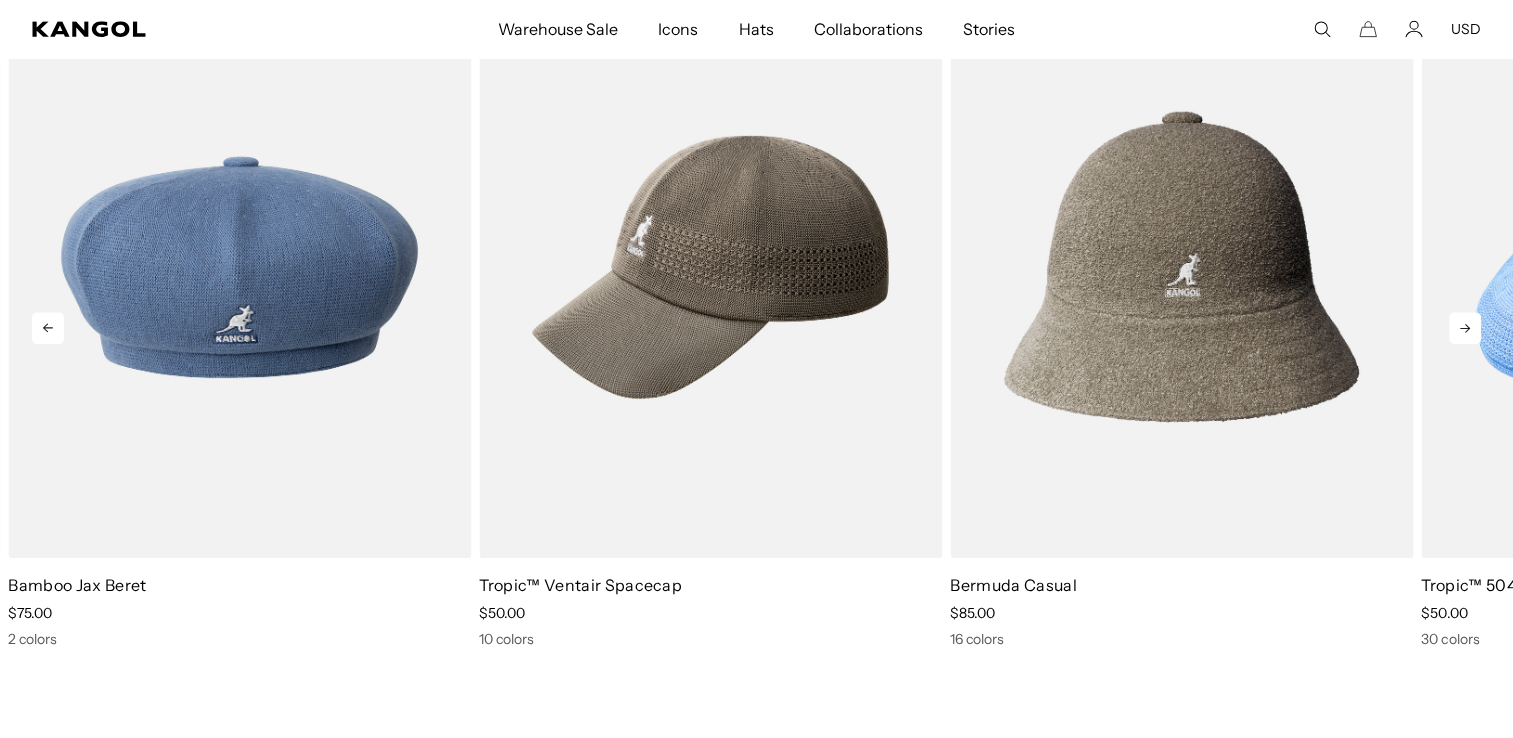click 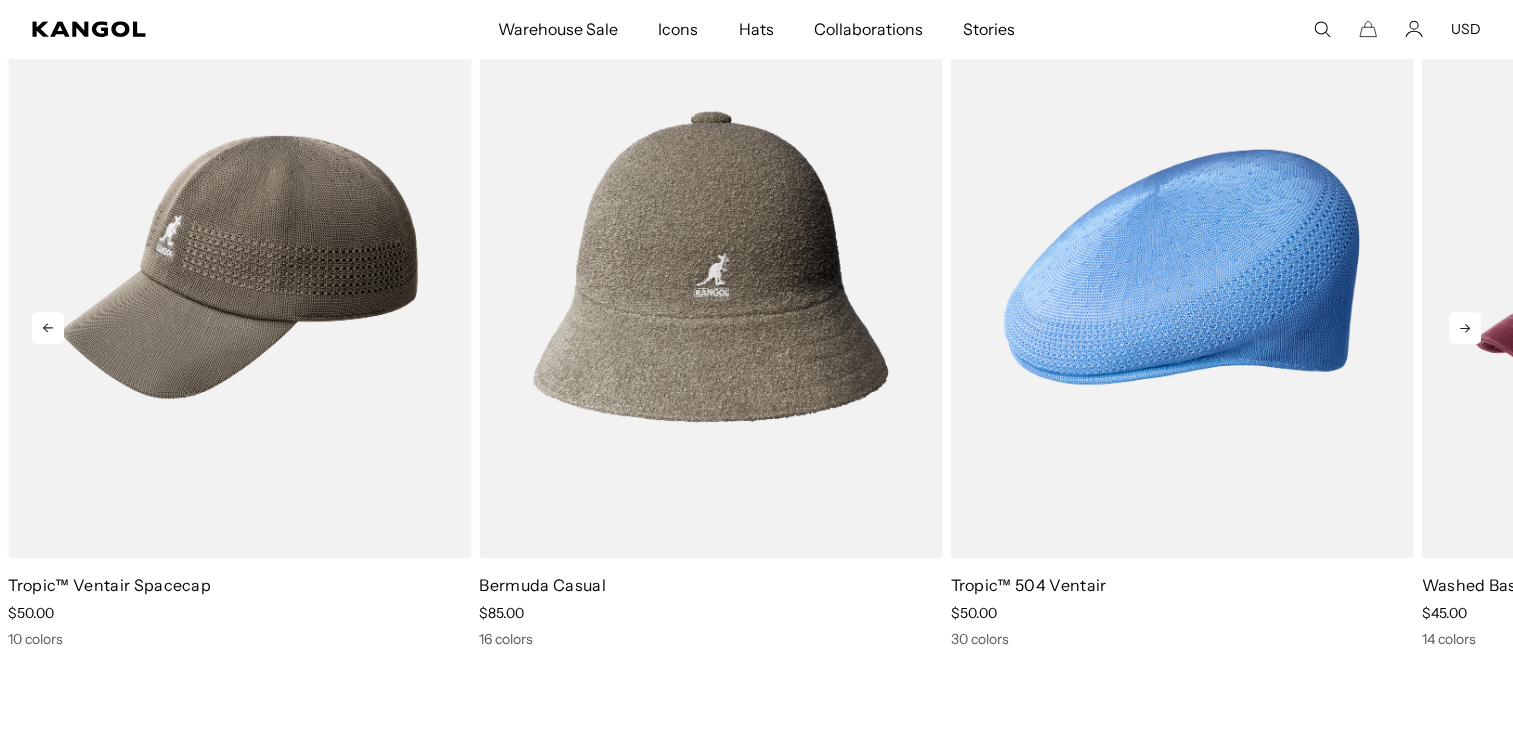 click 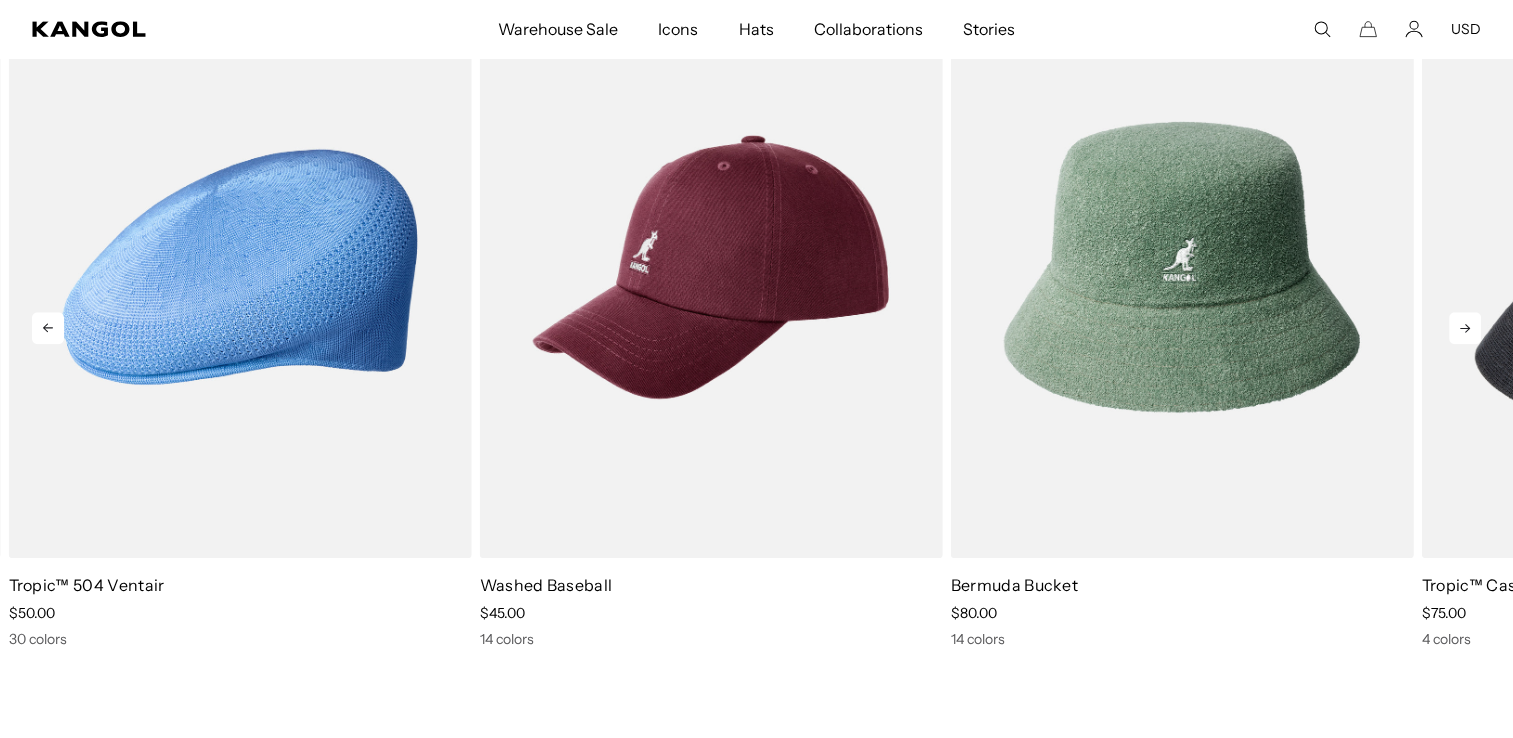 click 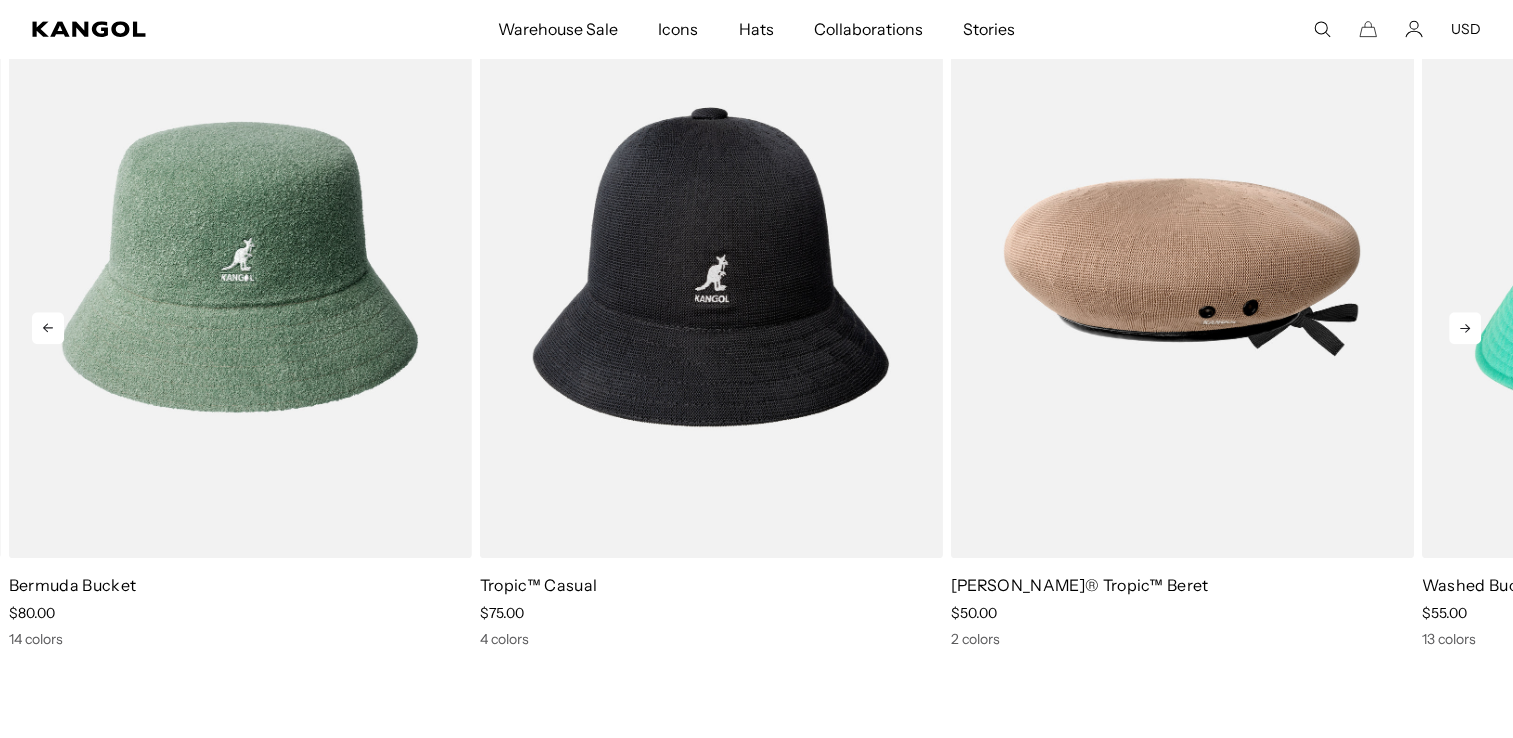 click 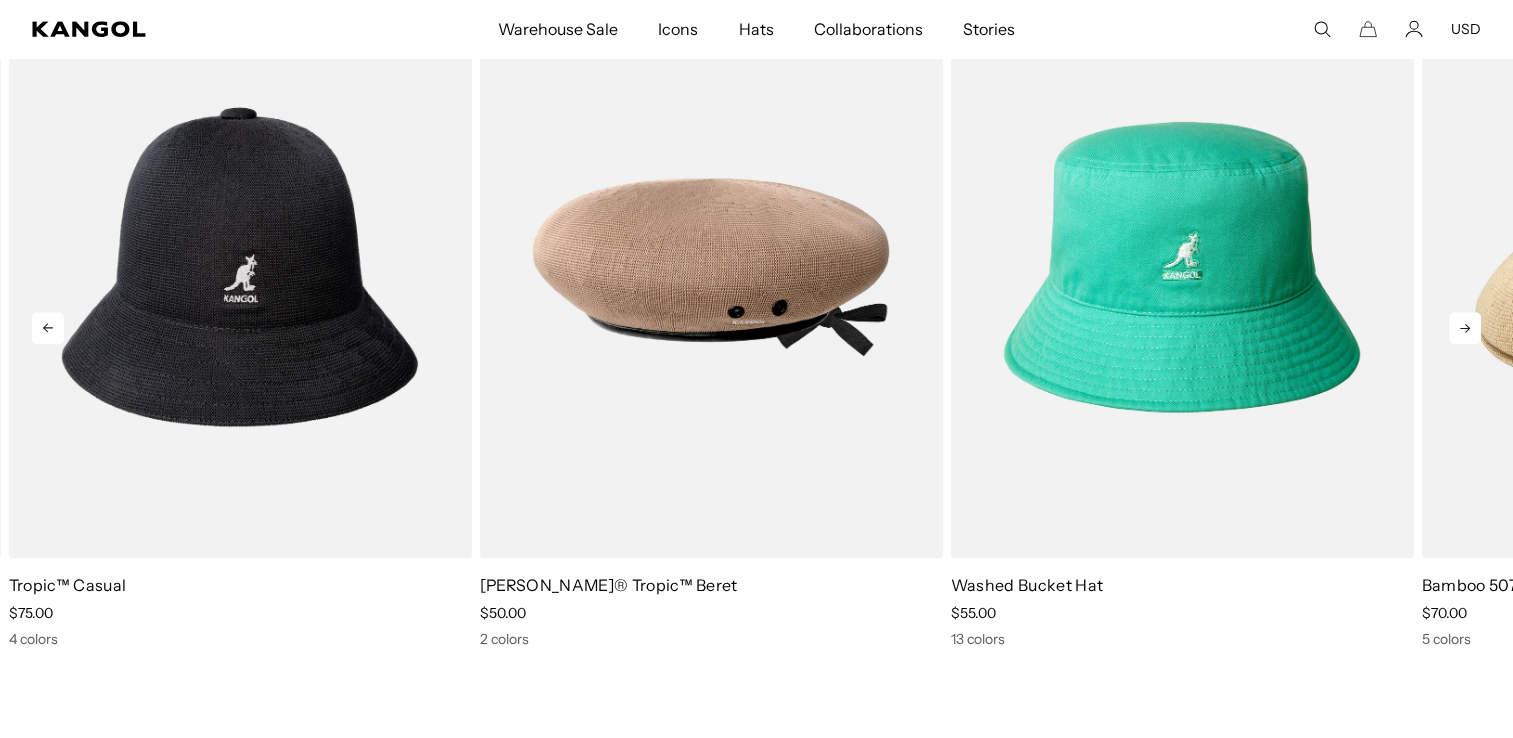 click 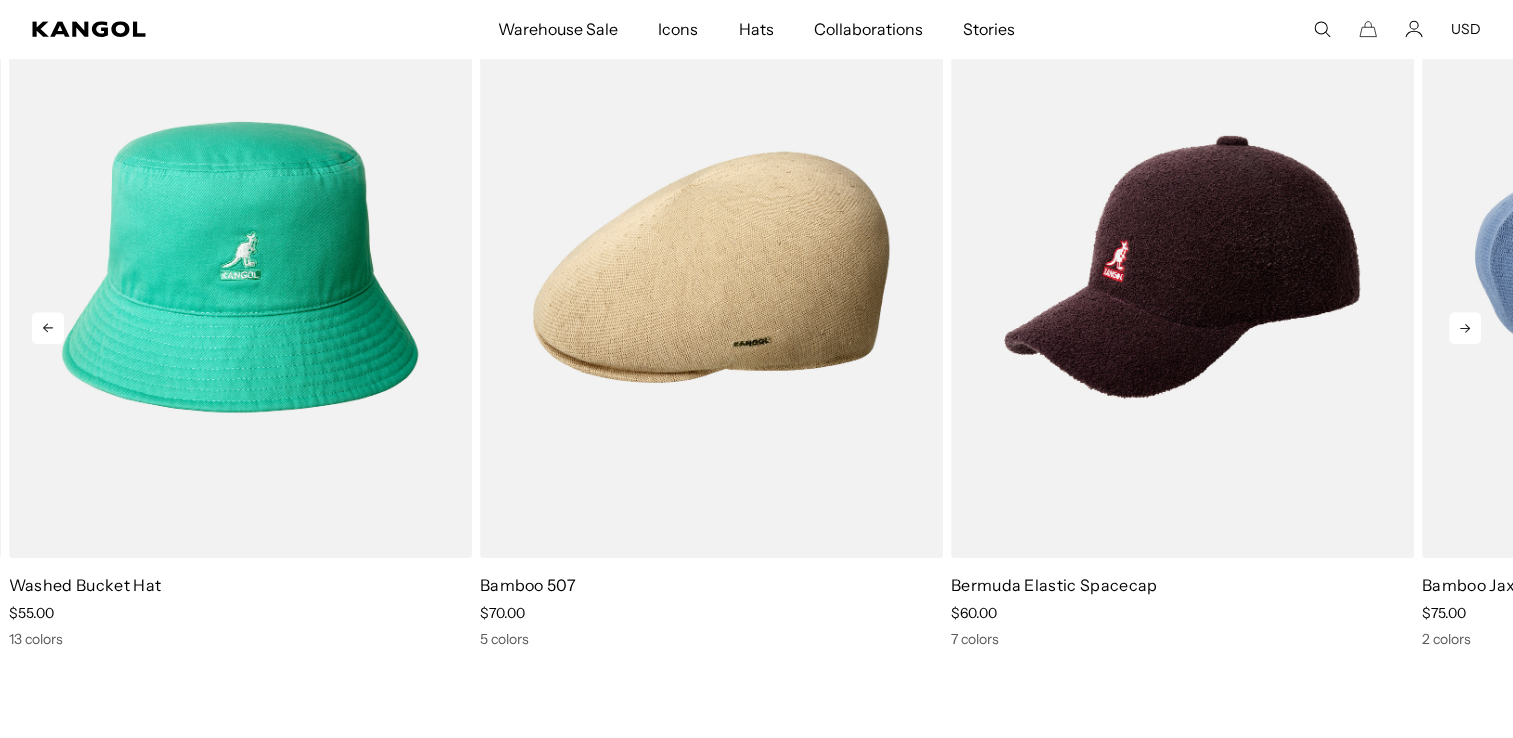 click 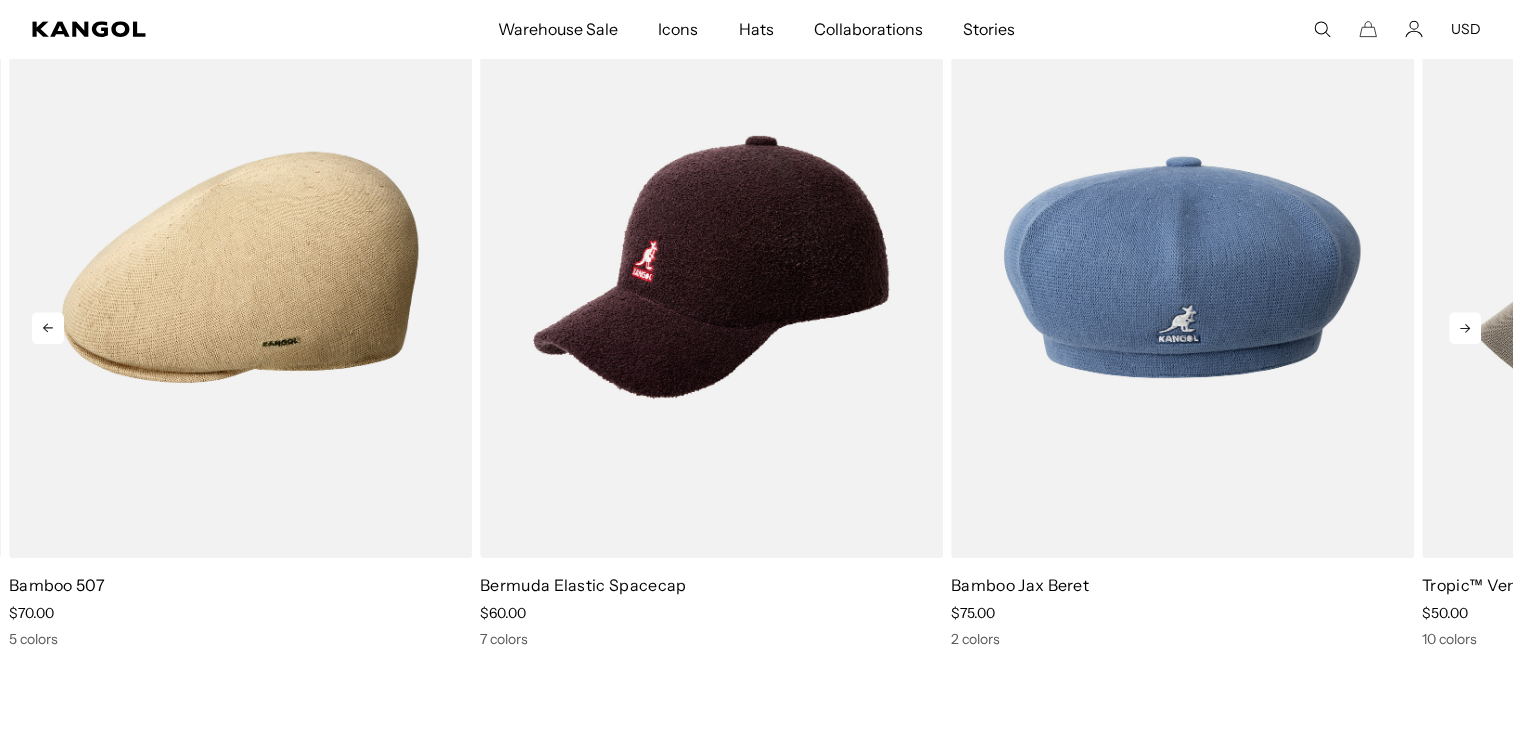 click 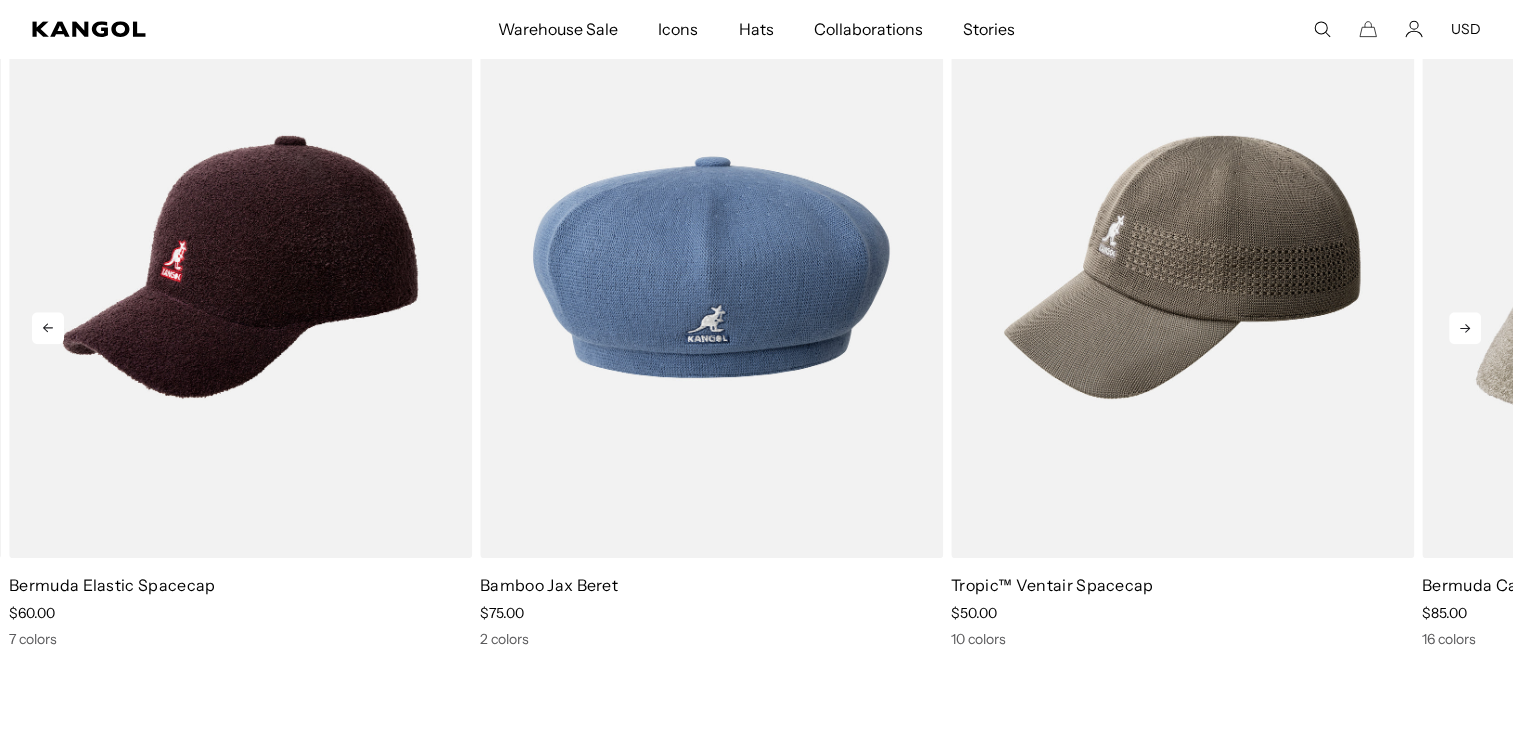 click 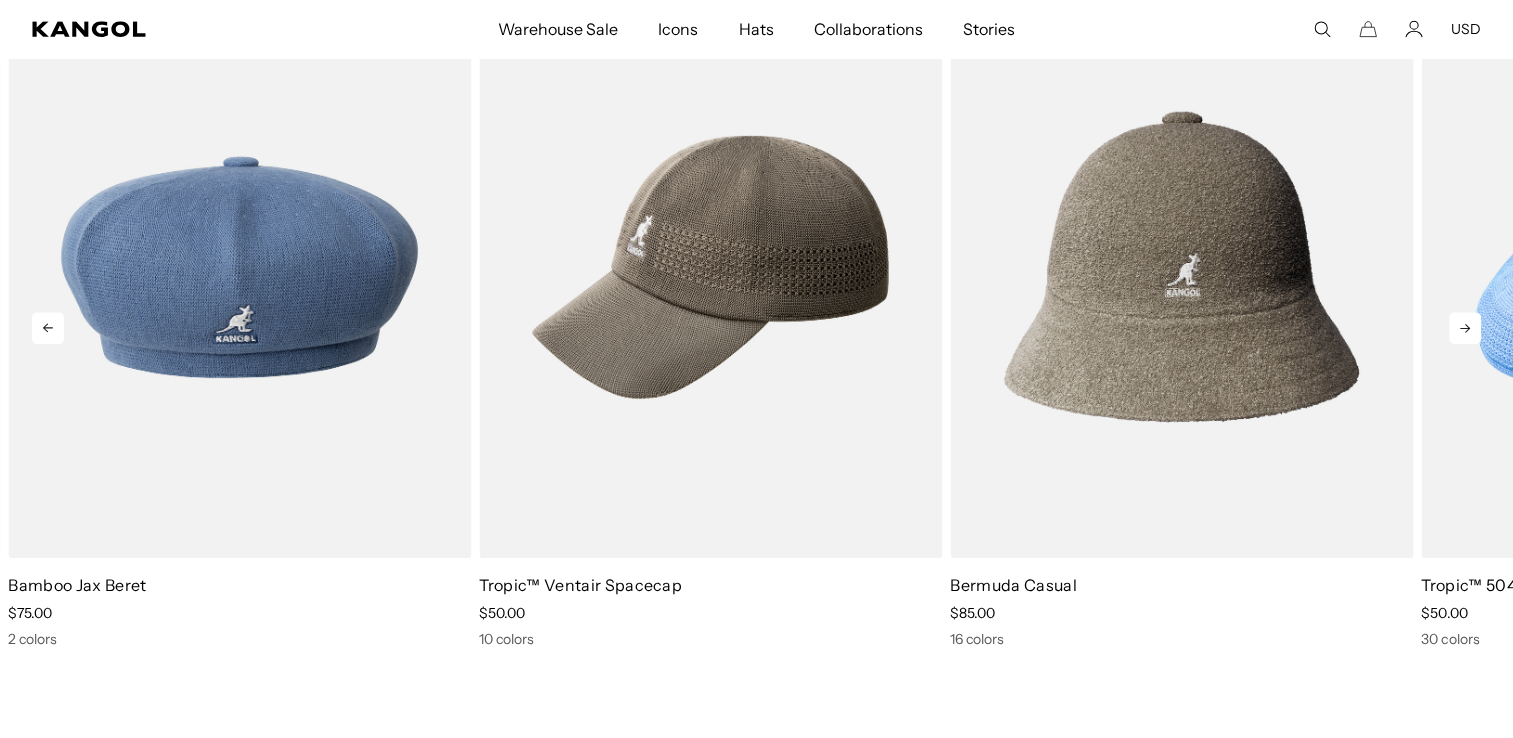 click 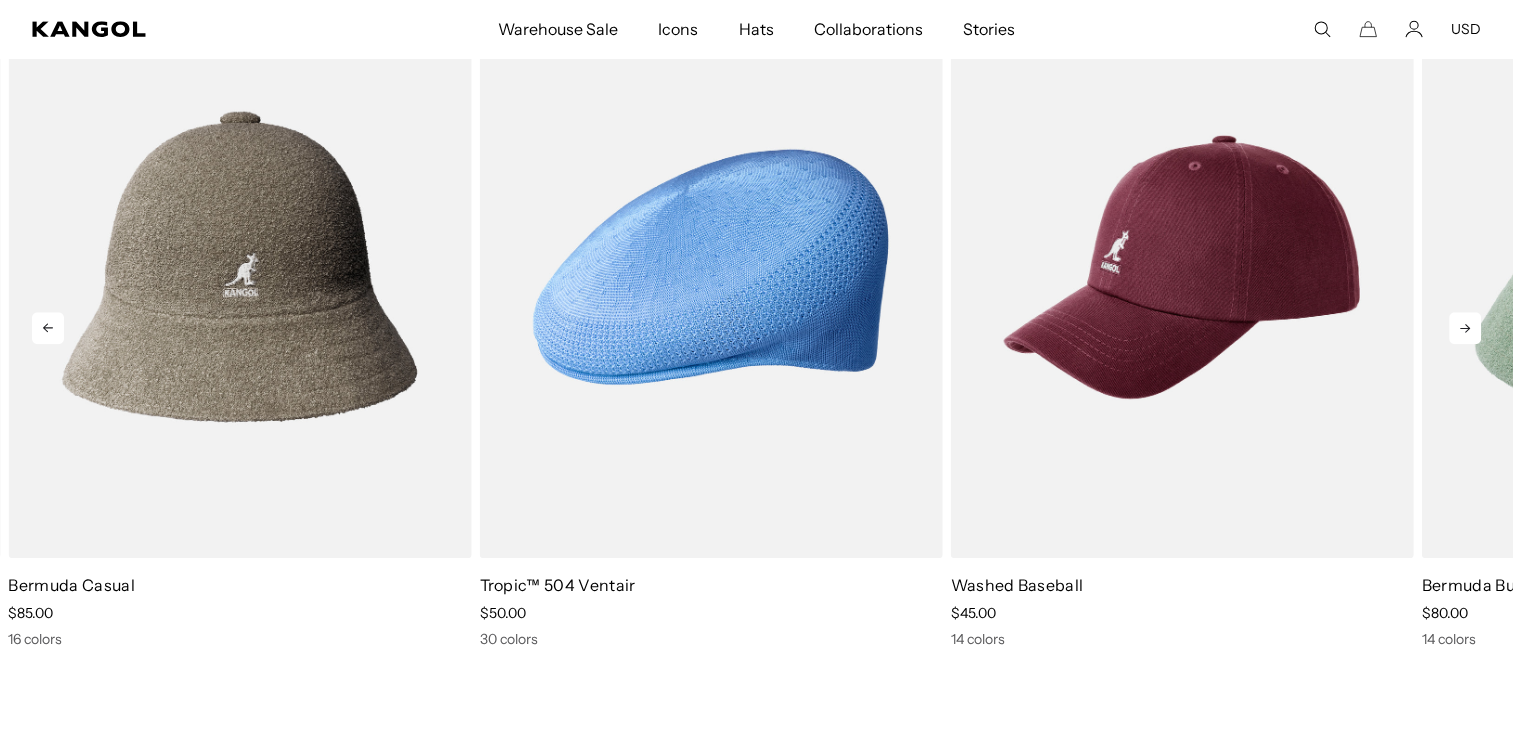 click 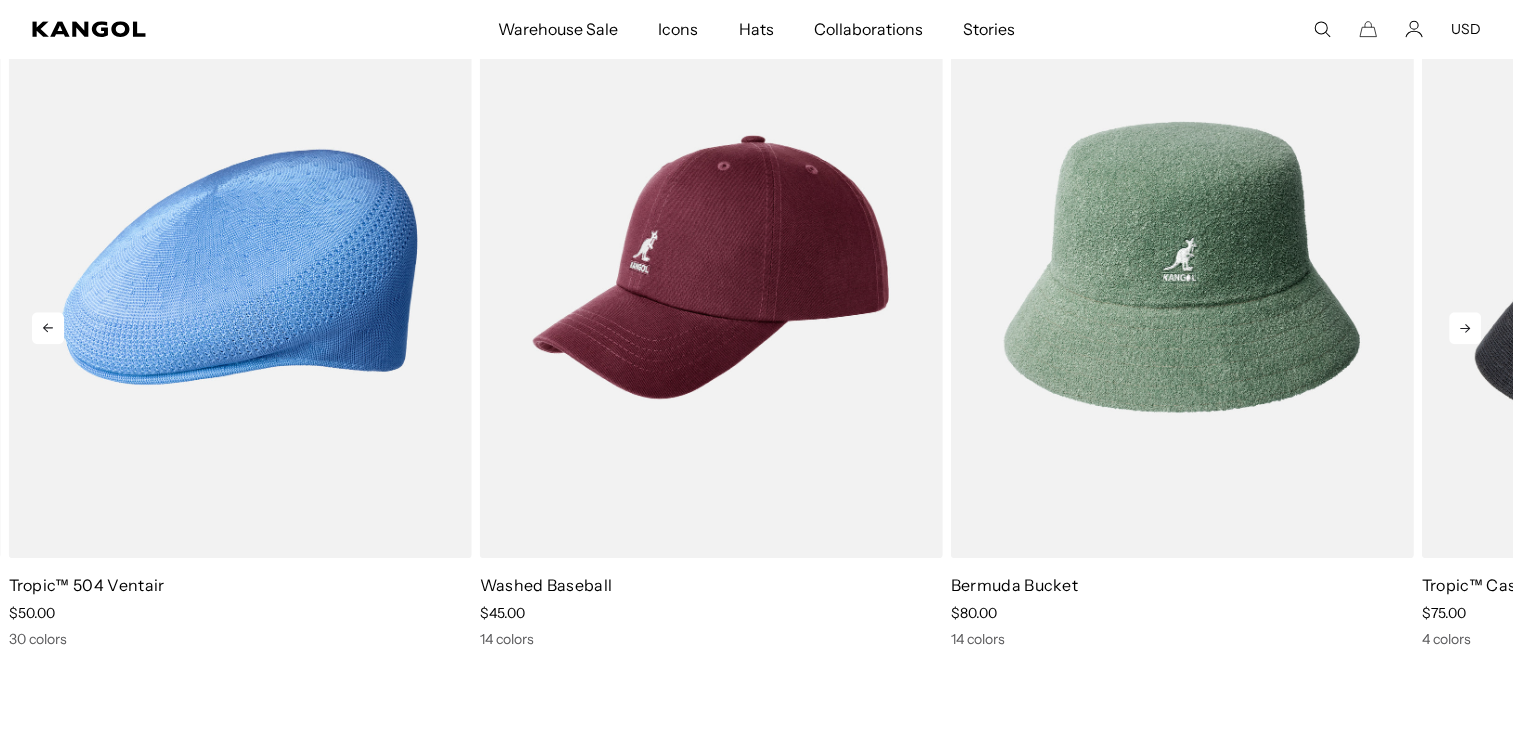click 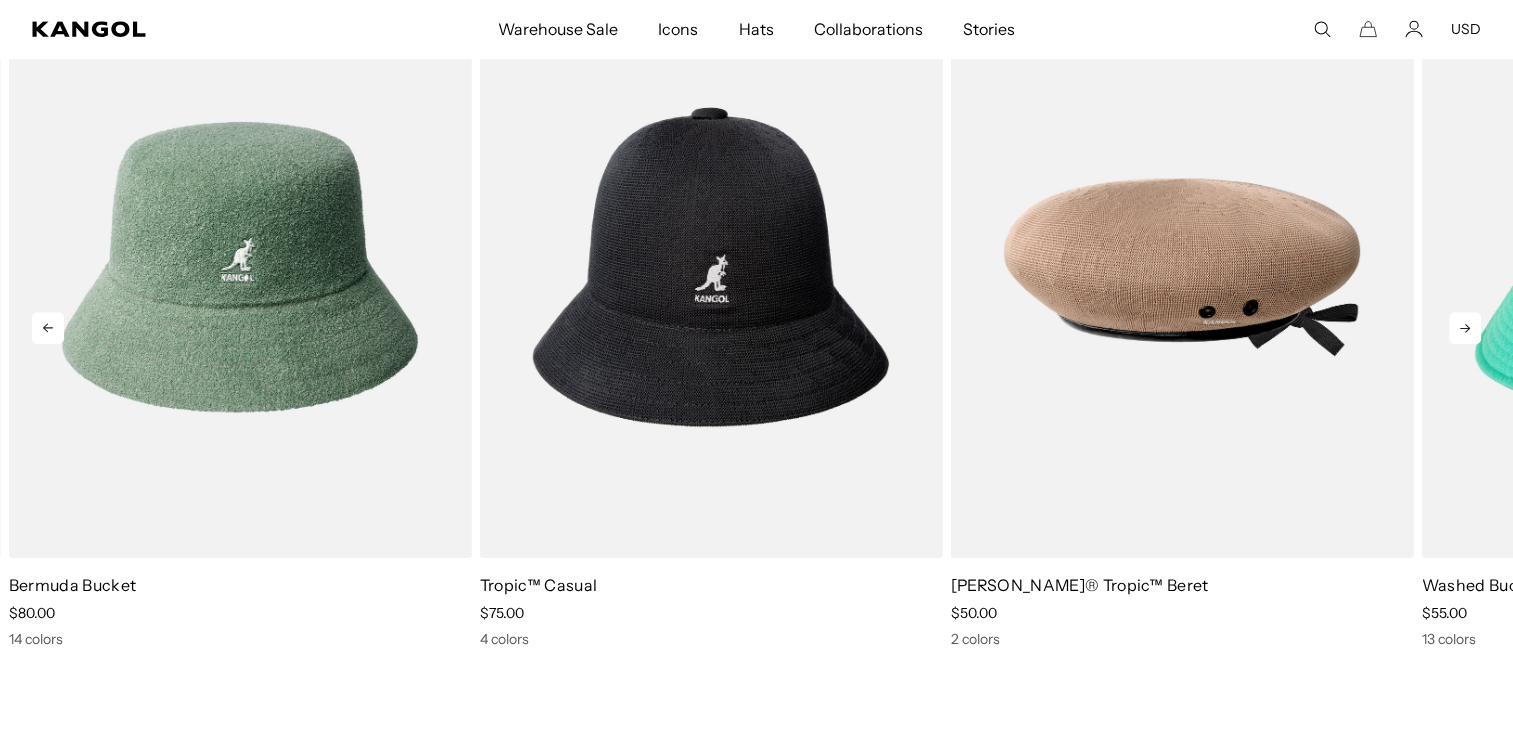 click 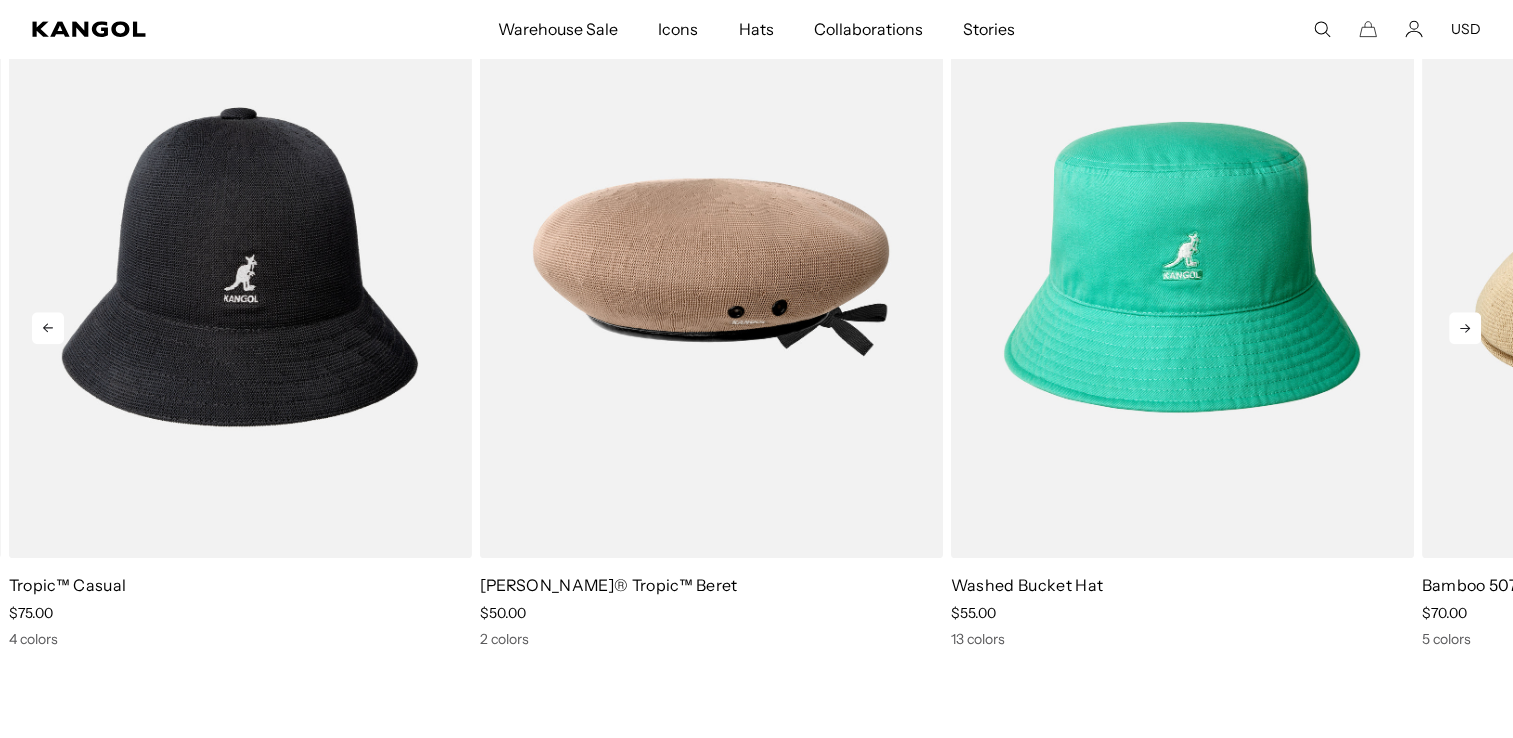 click 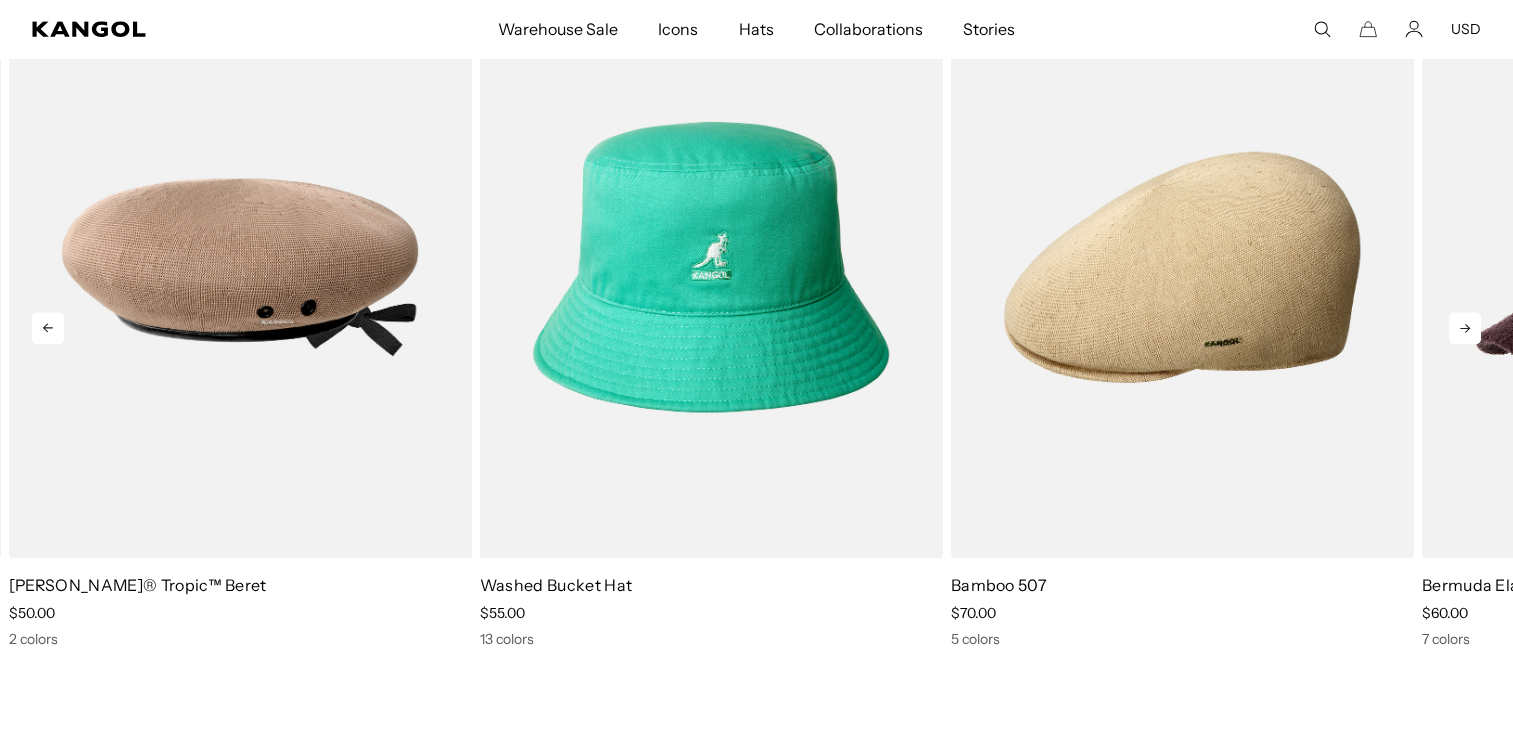 click 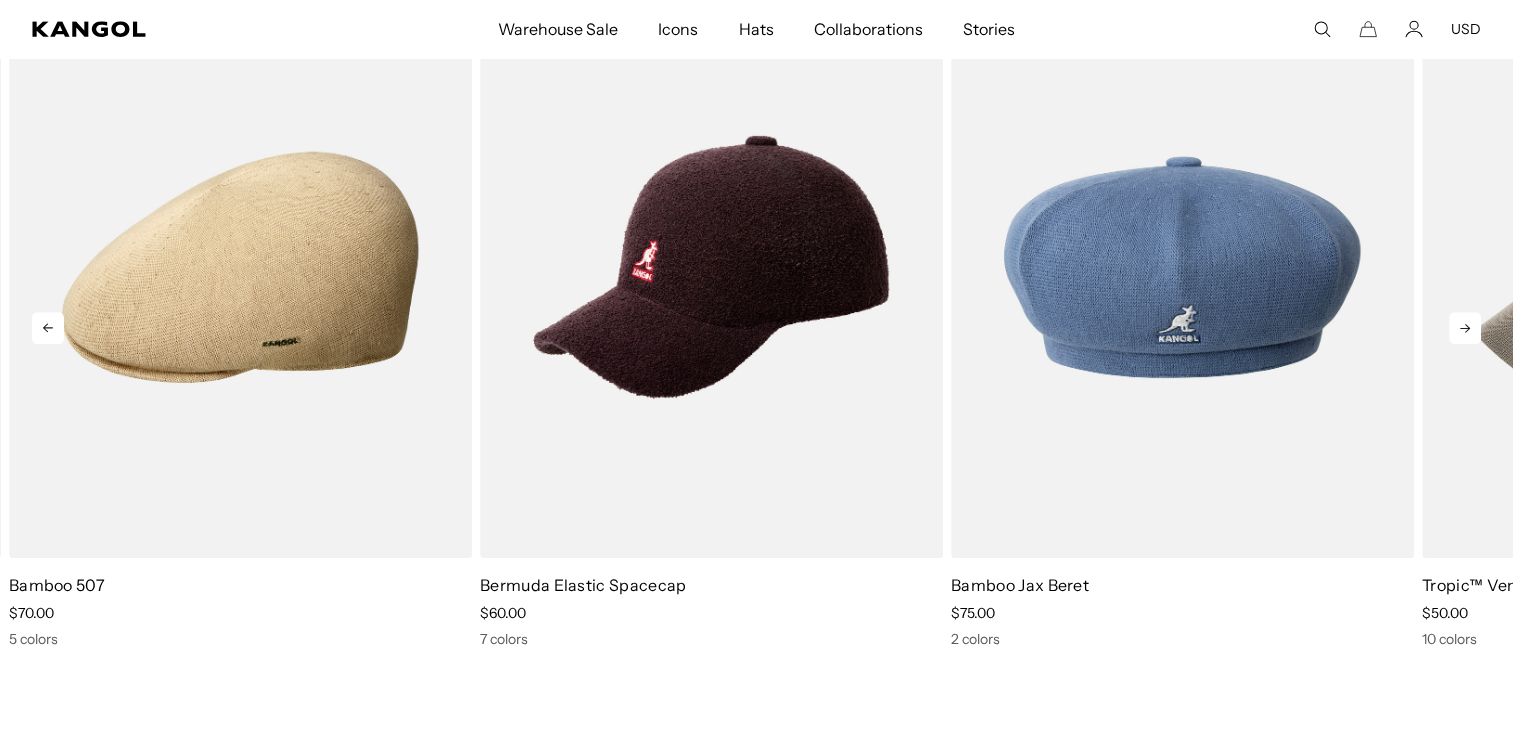 click 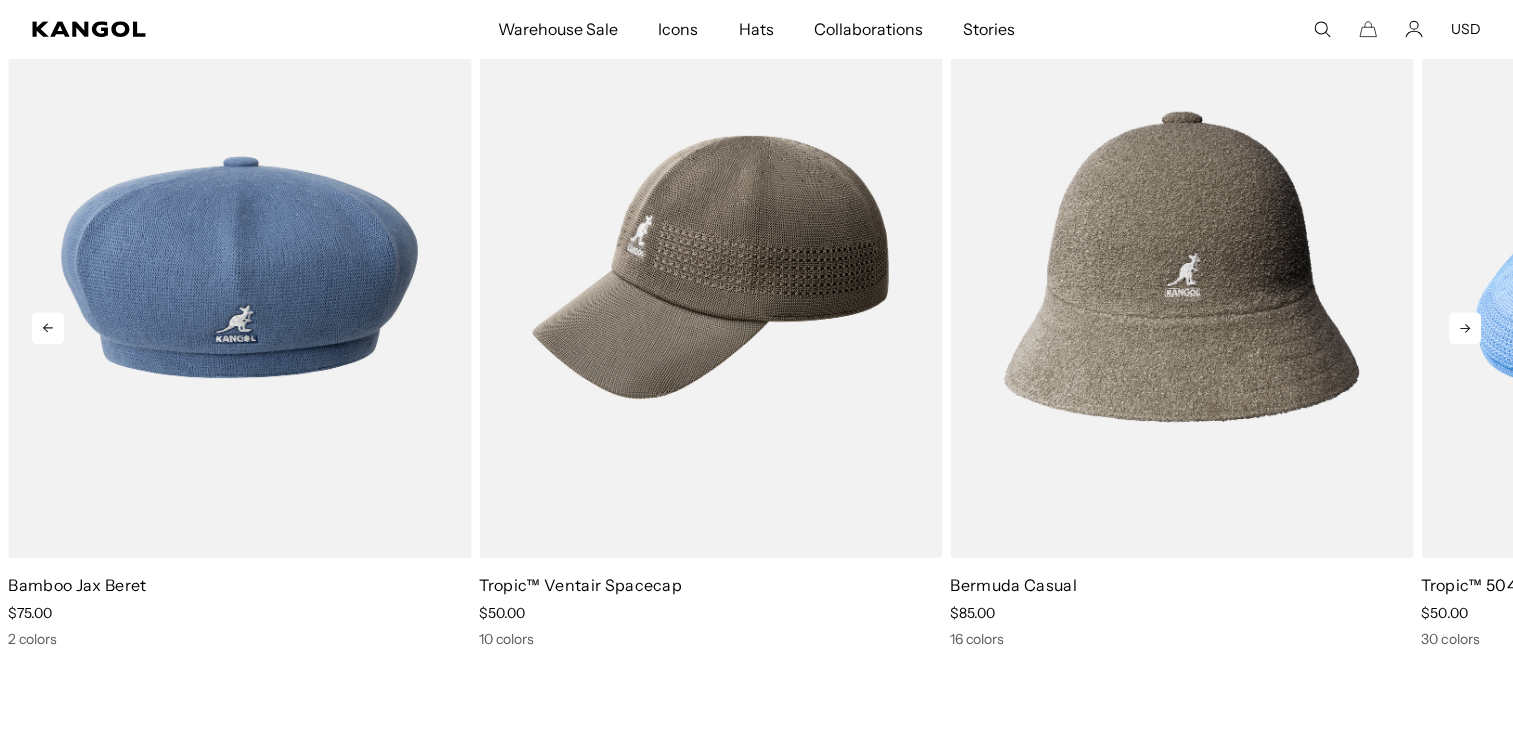 click 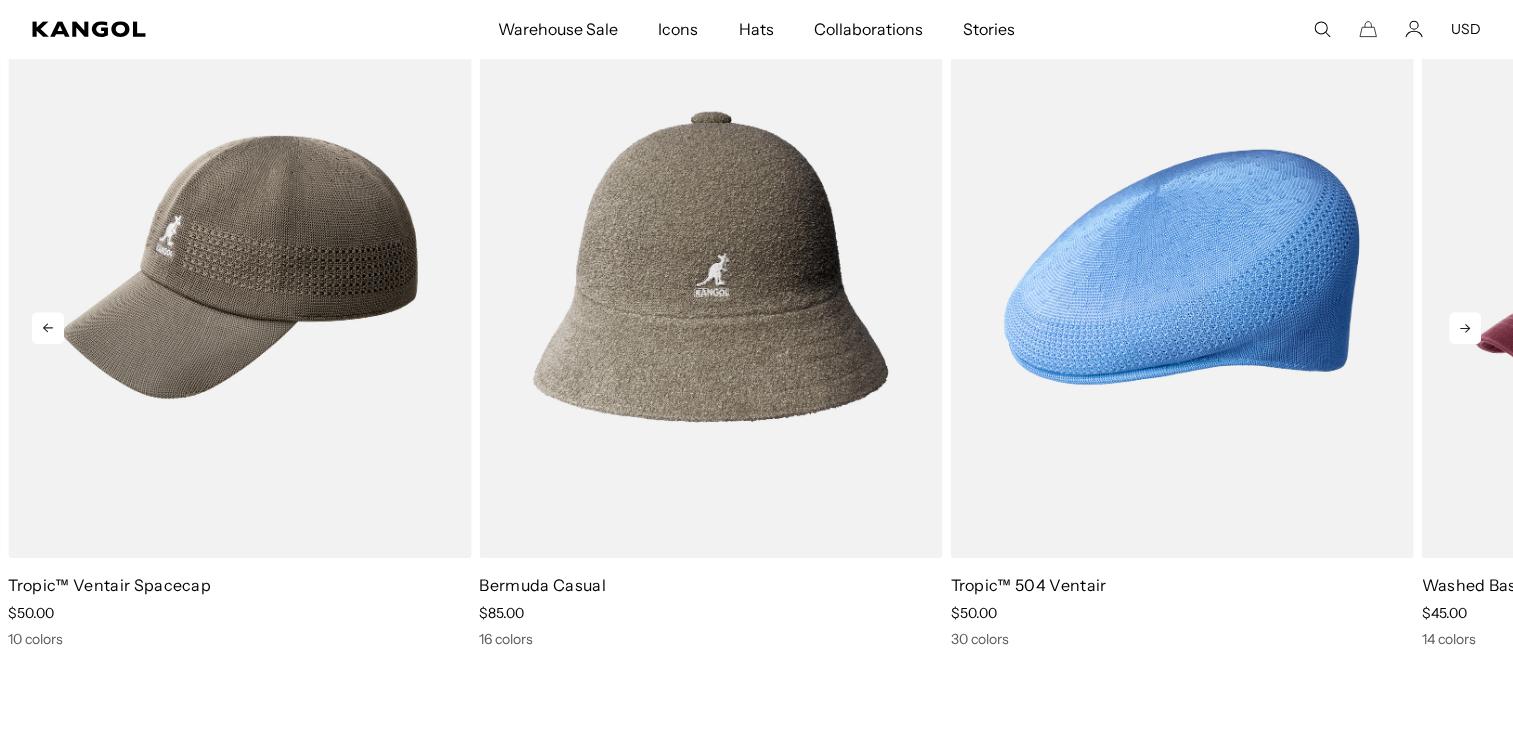 click 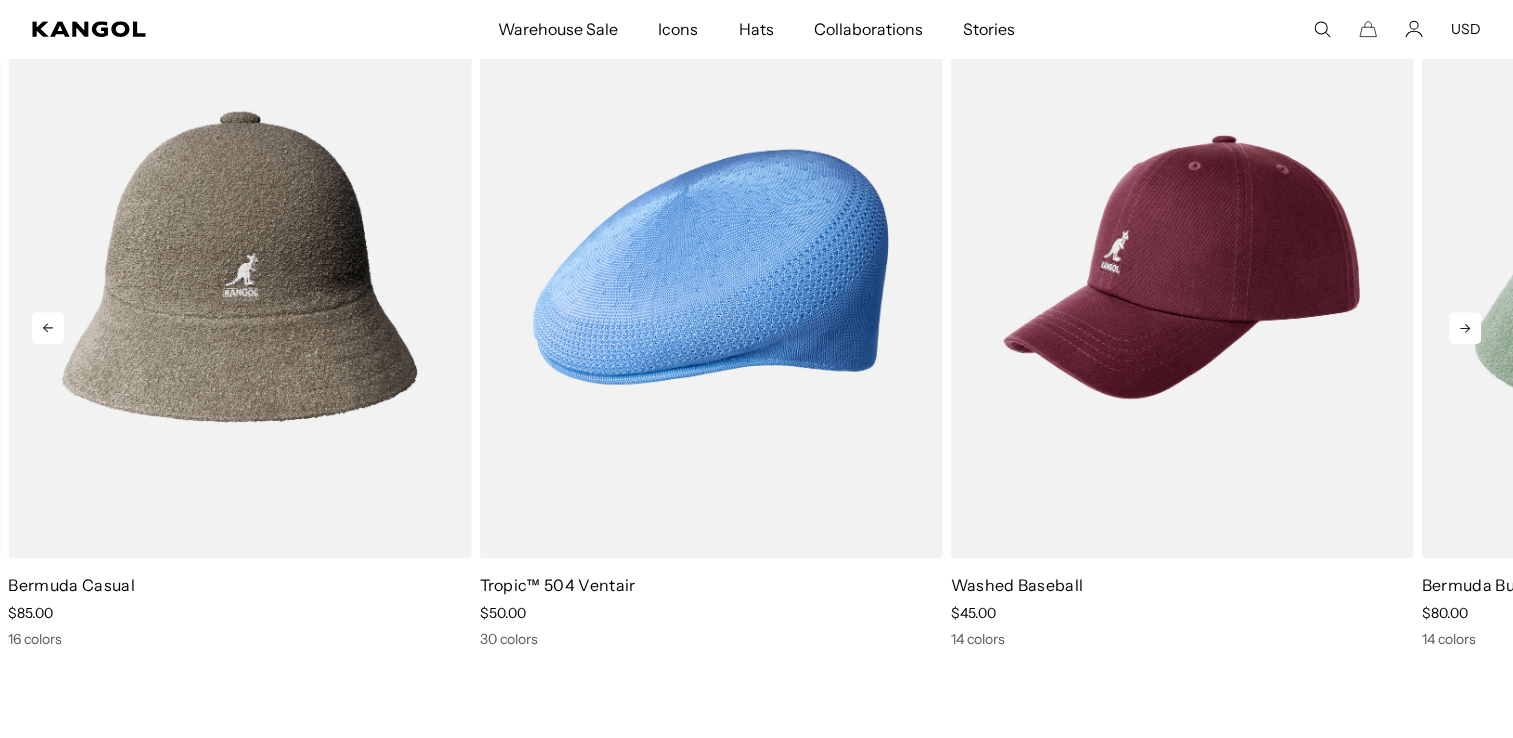 click 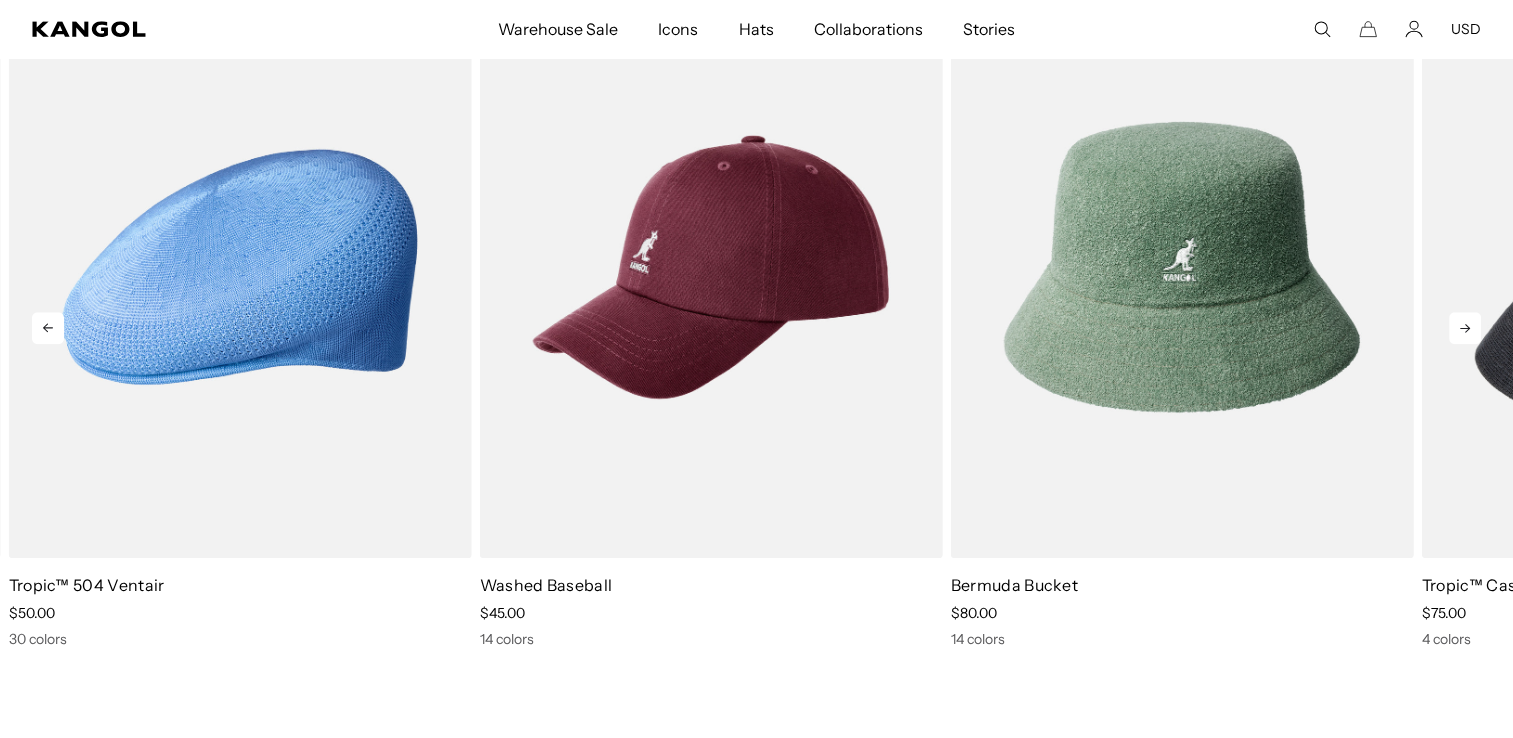 click 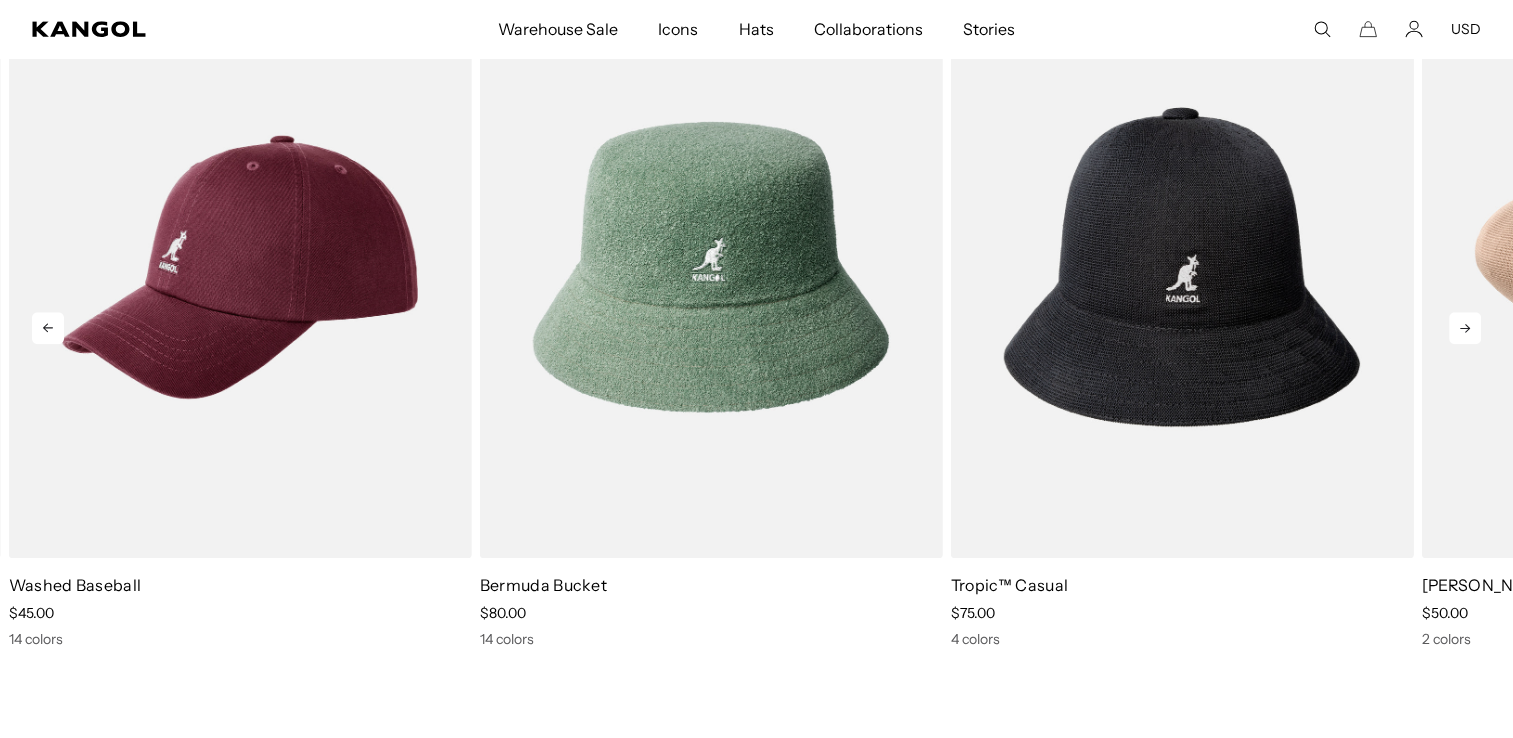 click 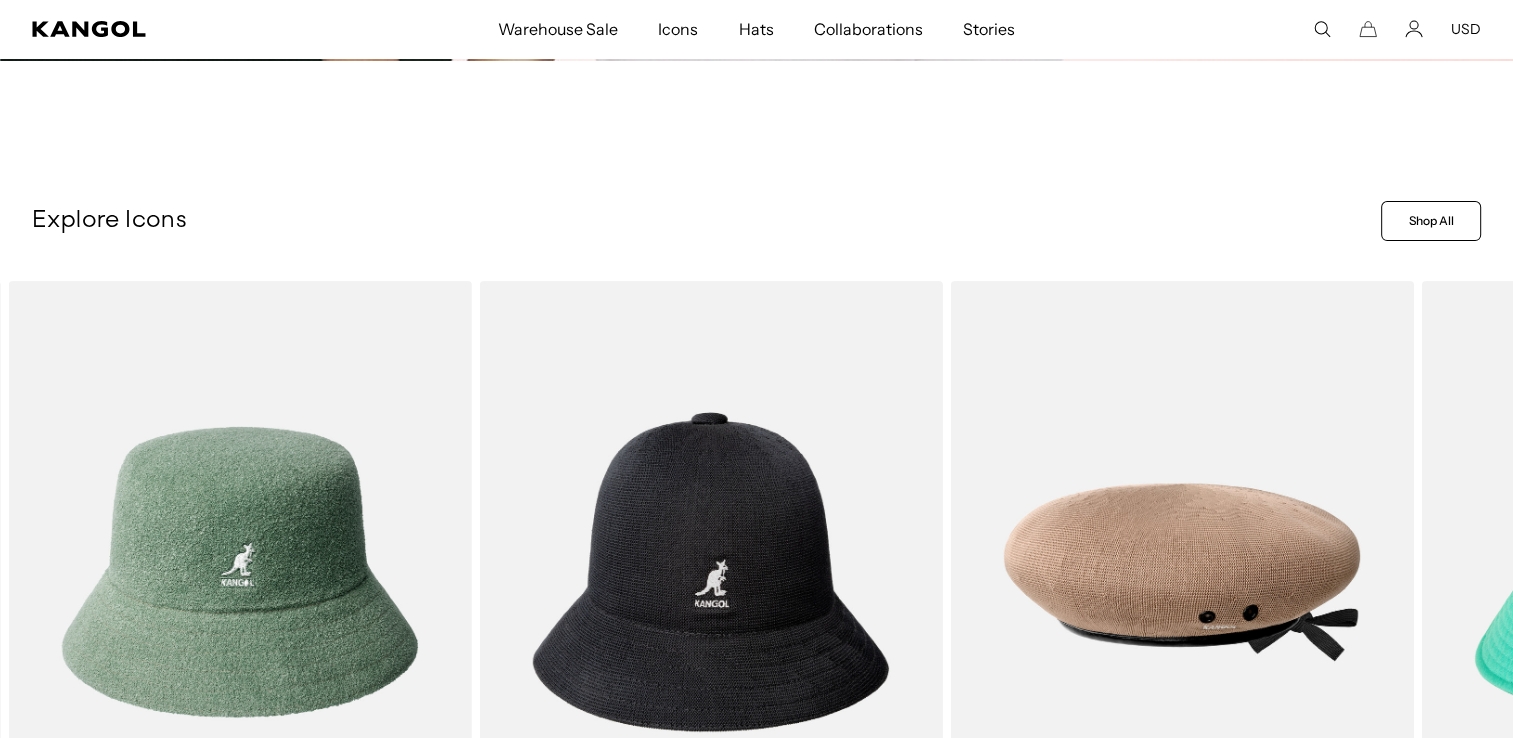scroll, scrollTop: 615, scrollLeft: 0, axis: vertical 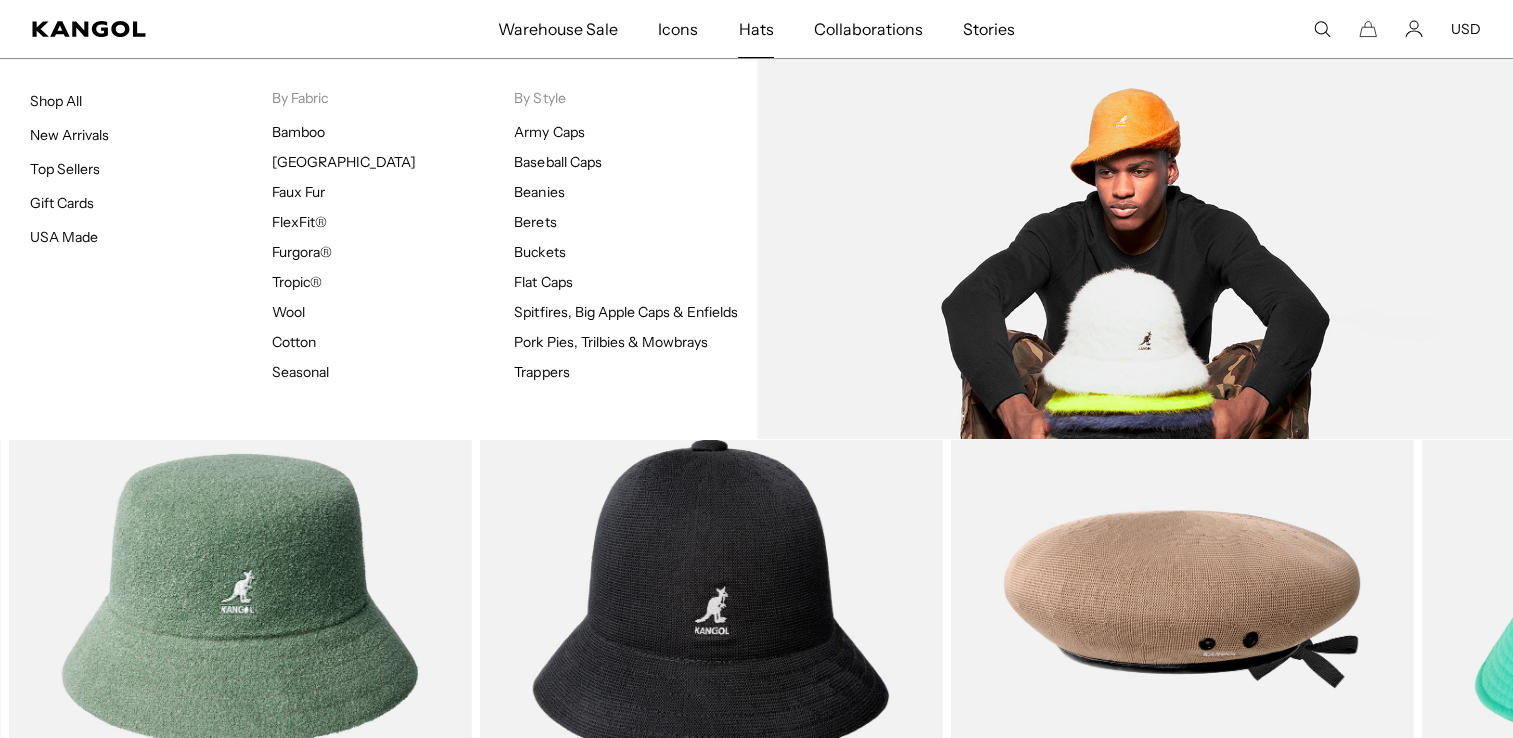click on "Berets" at bounding box center [635, 222] 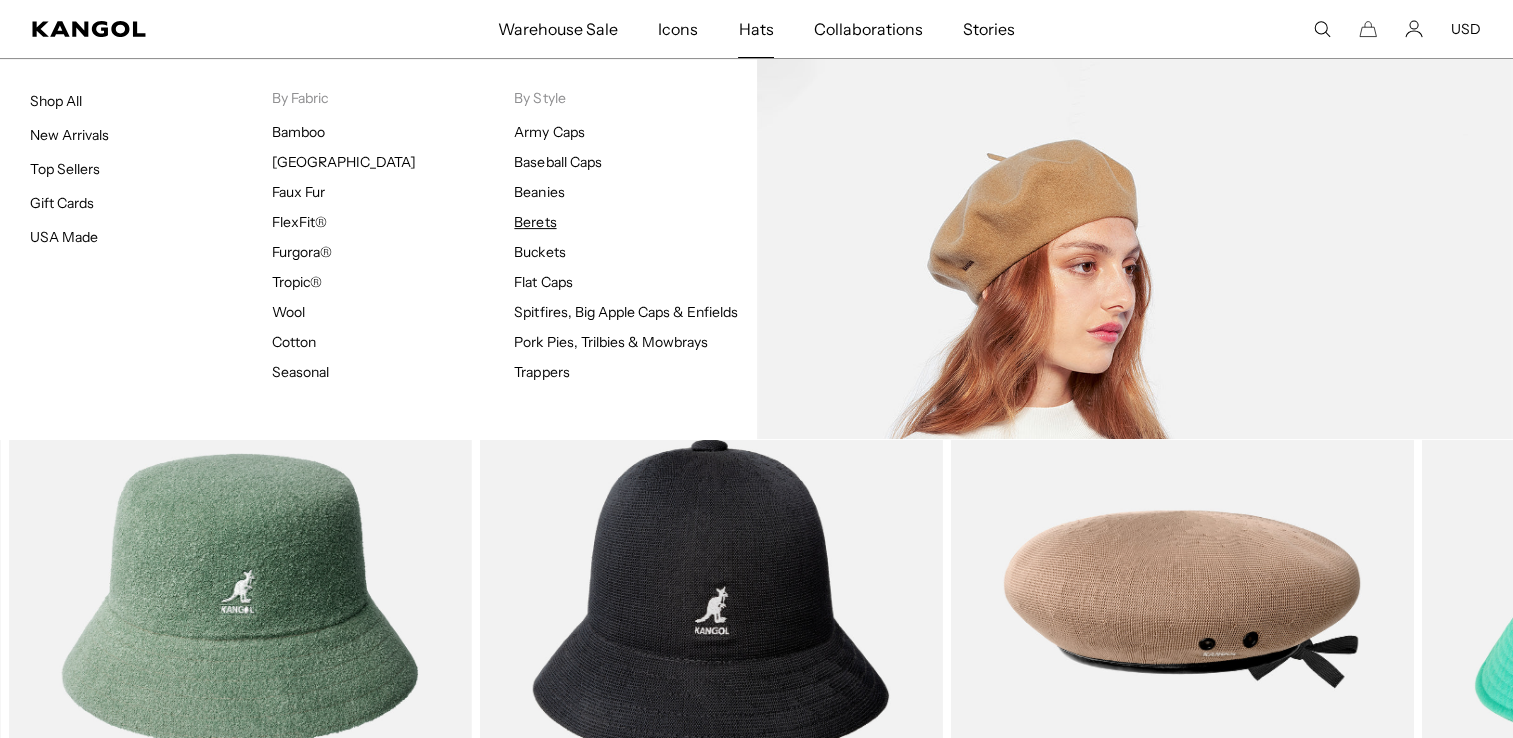 click on "Berets" at bounding box center [535, 222] 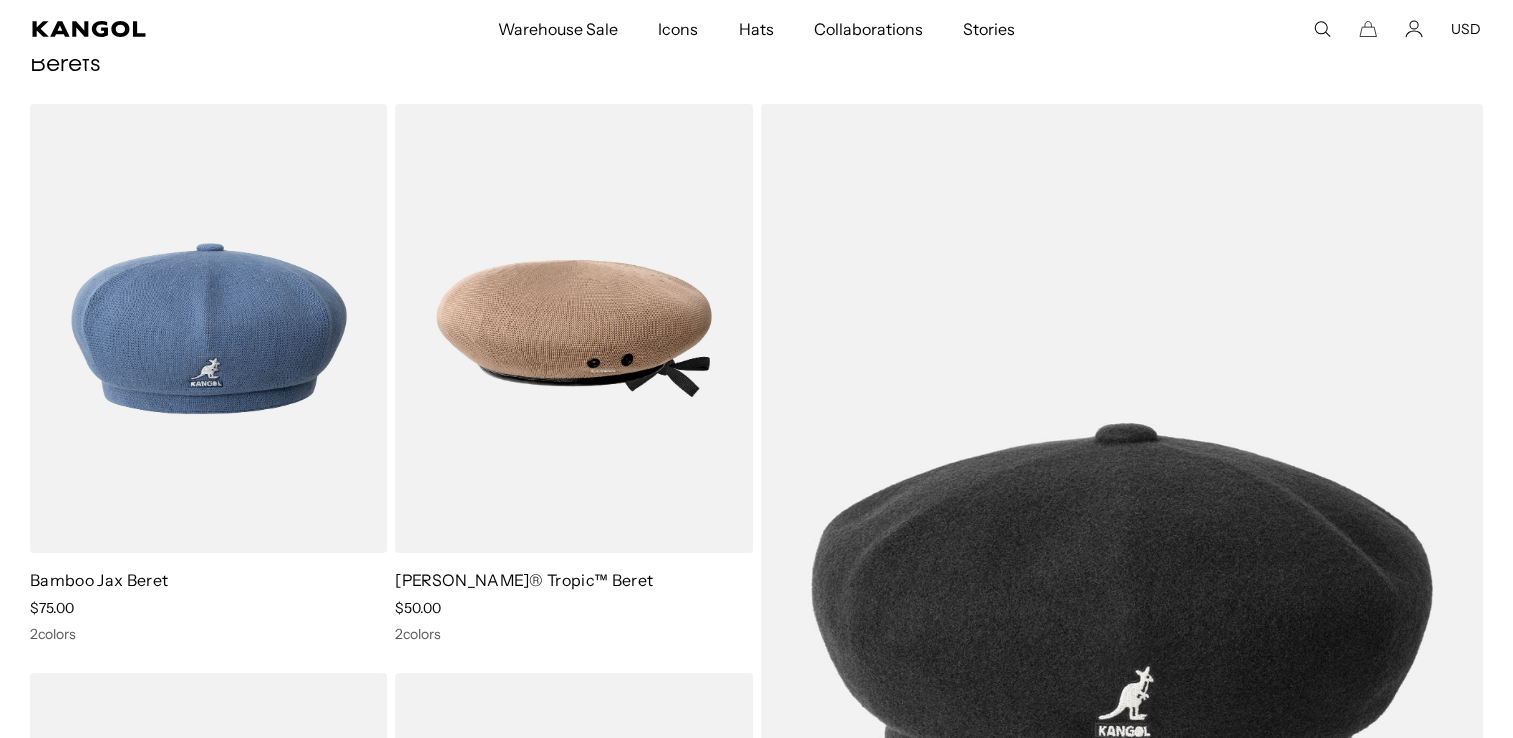 scroll, scrollTop: 0, scrollLeft: 0, axis: both 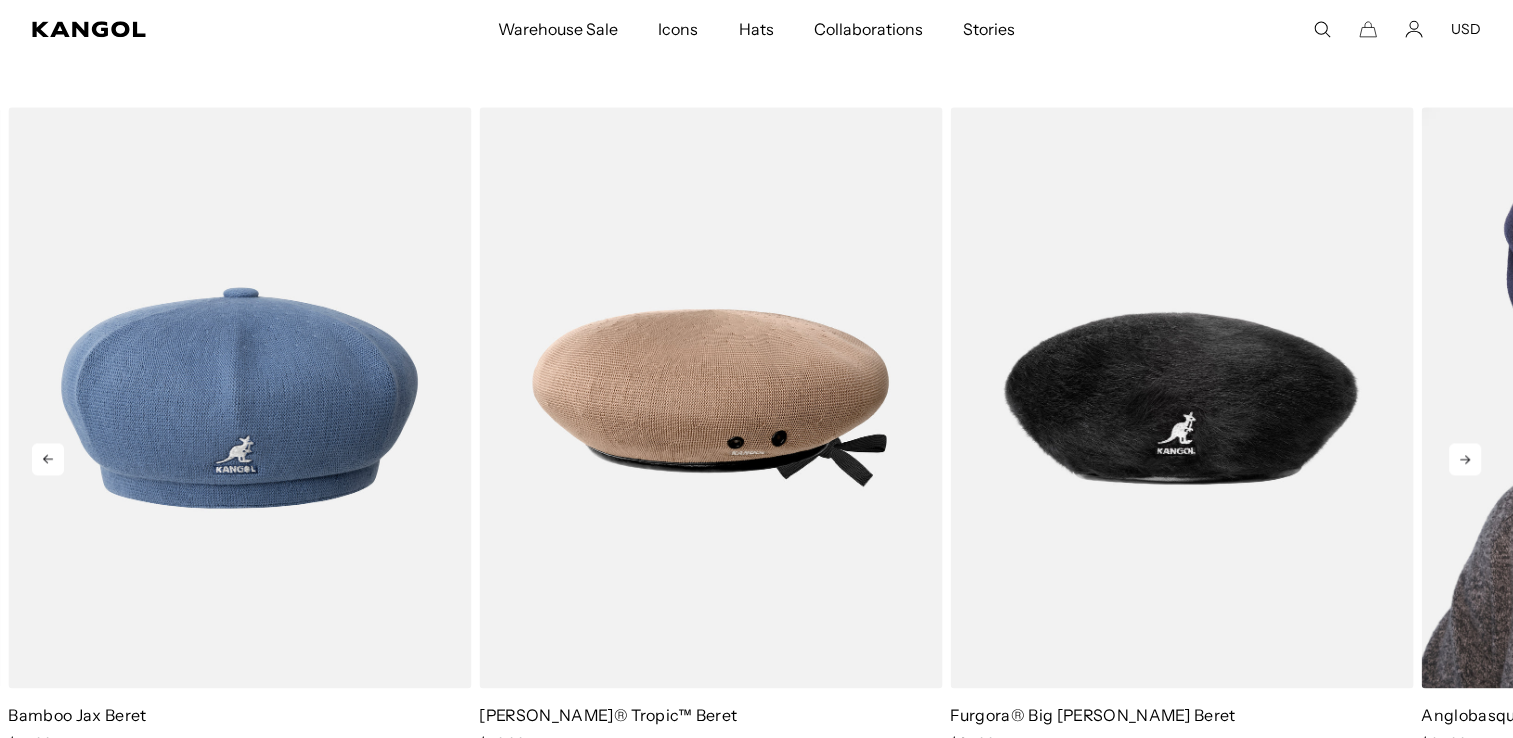 click 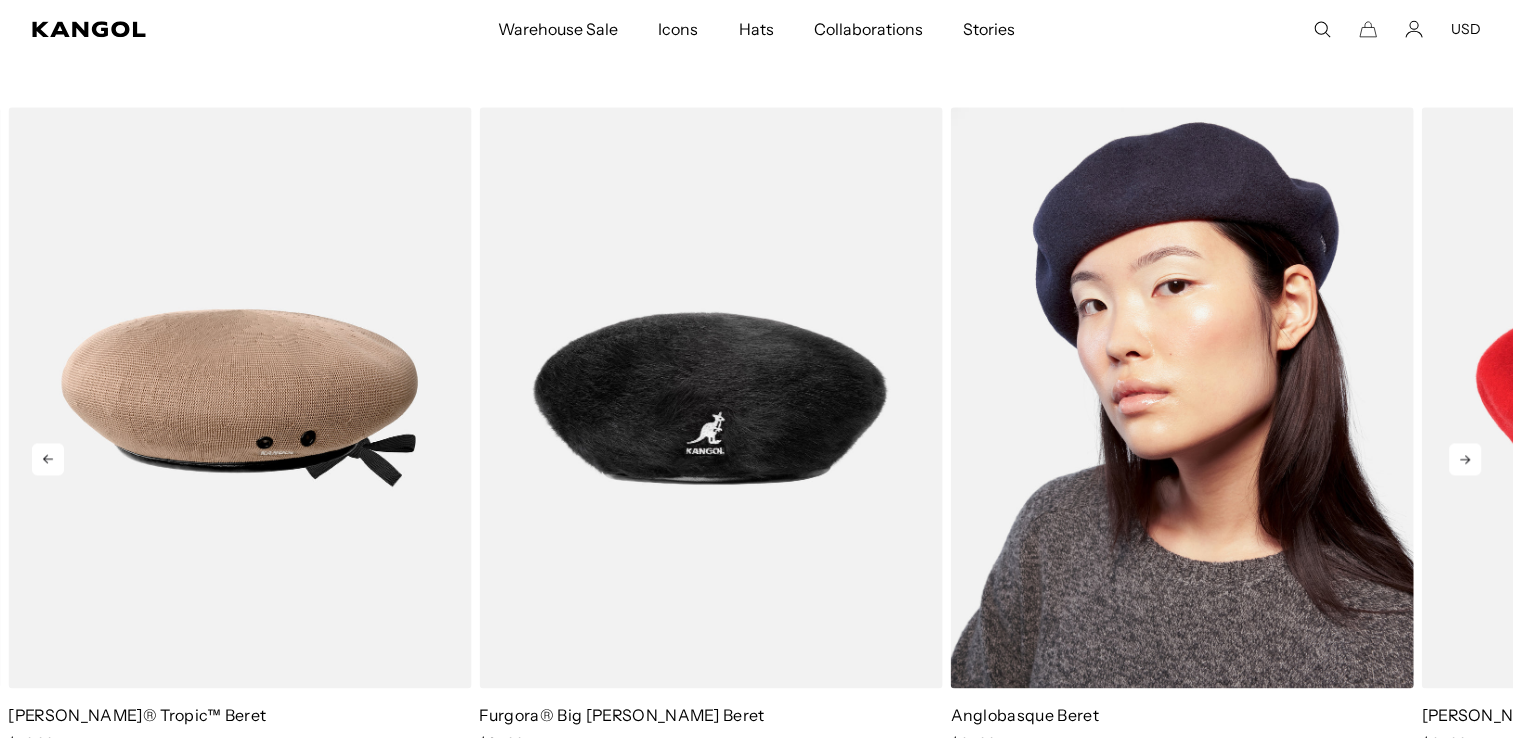click 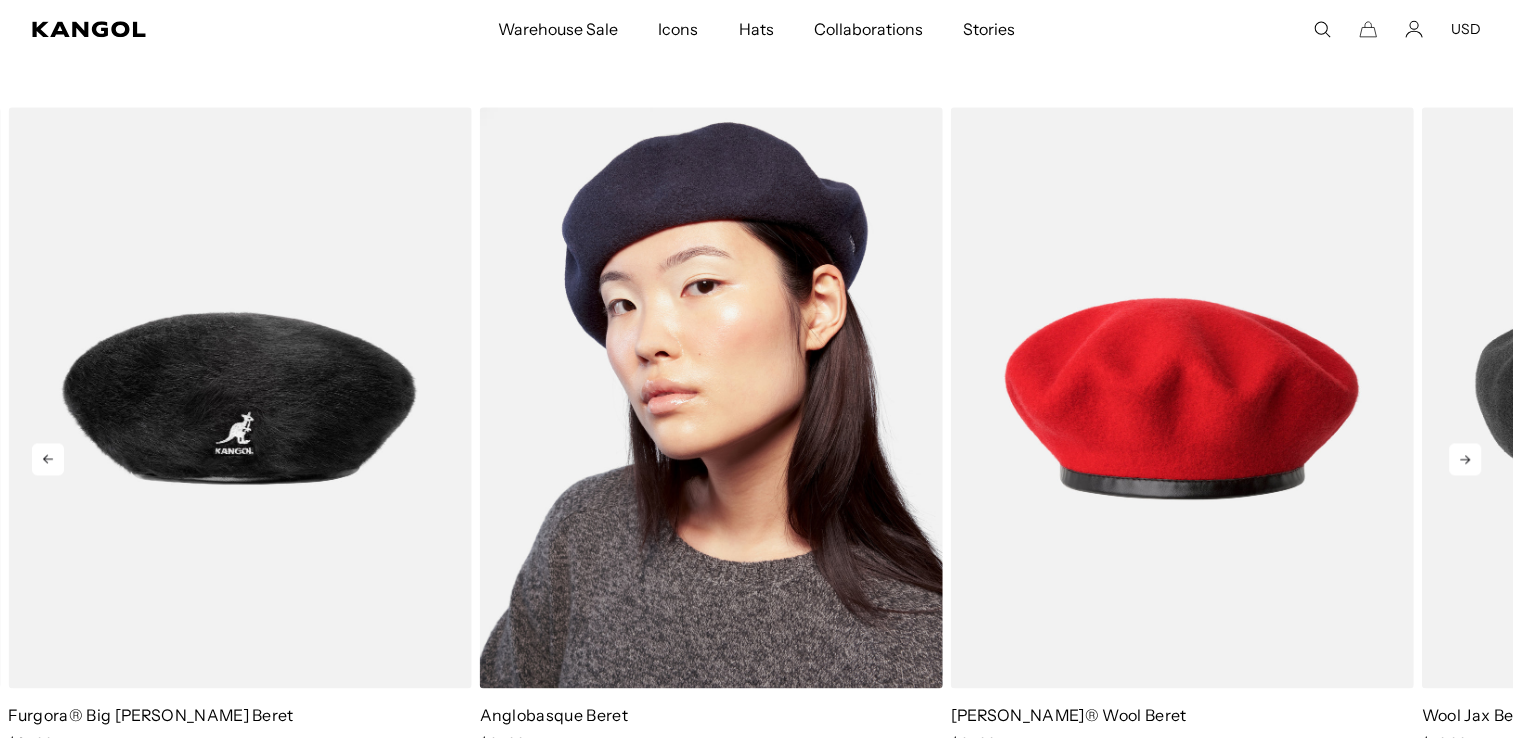 click 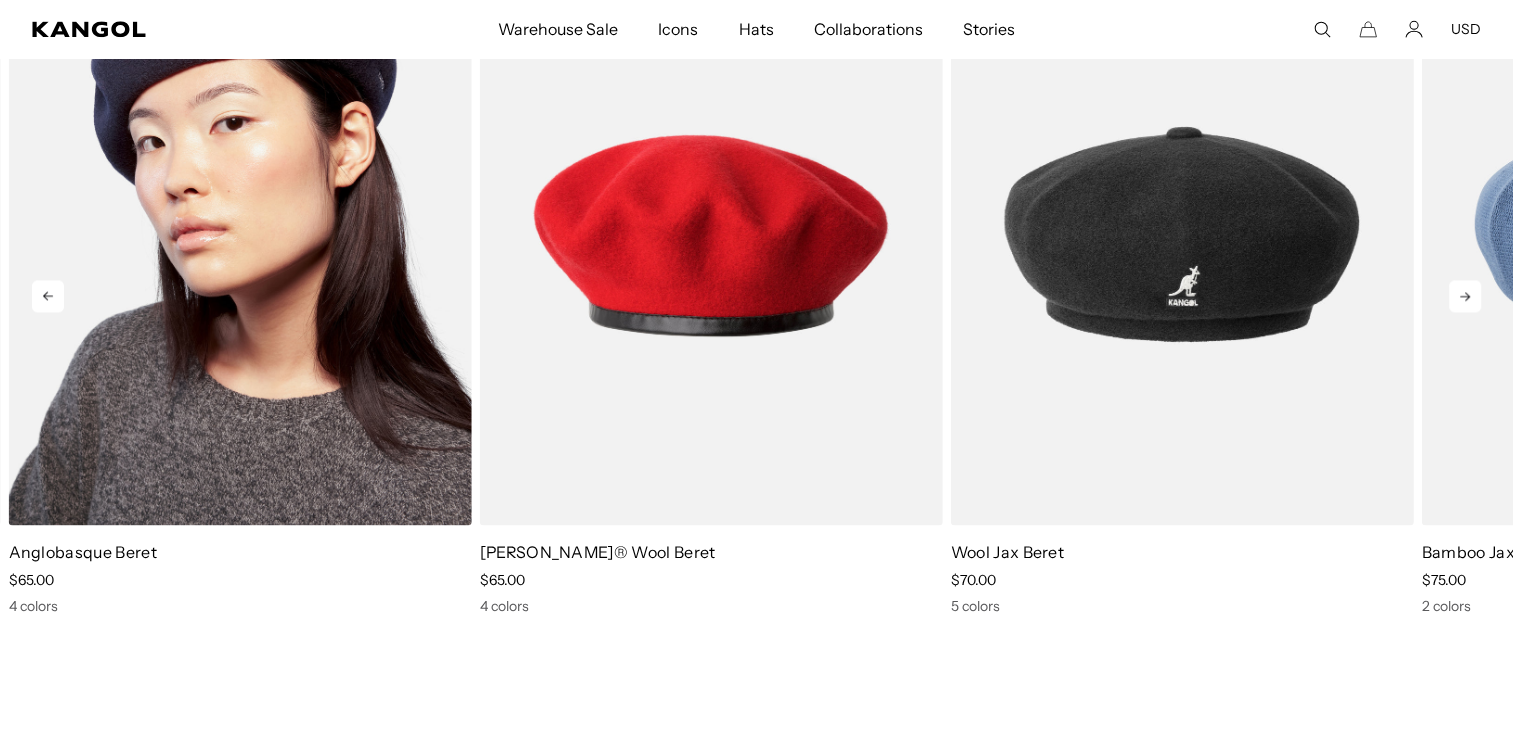scroll, scrollTop: 2800, scrollLeft: 0, axis: vertical 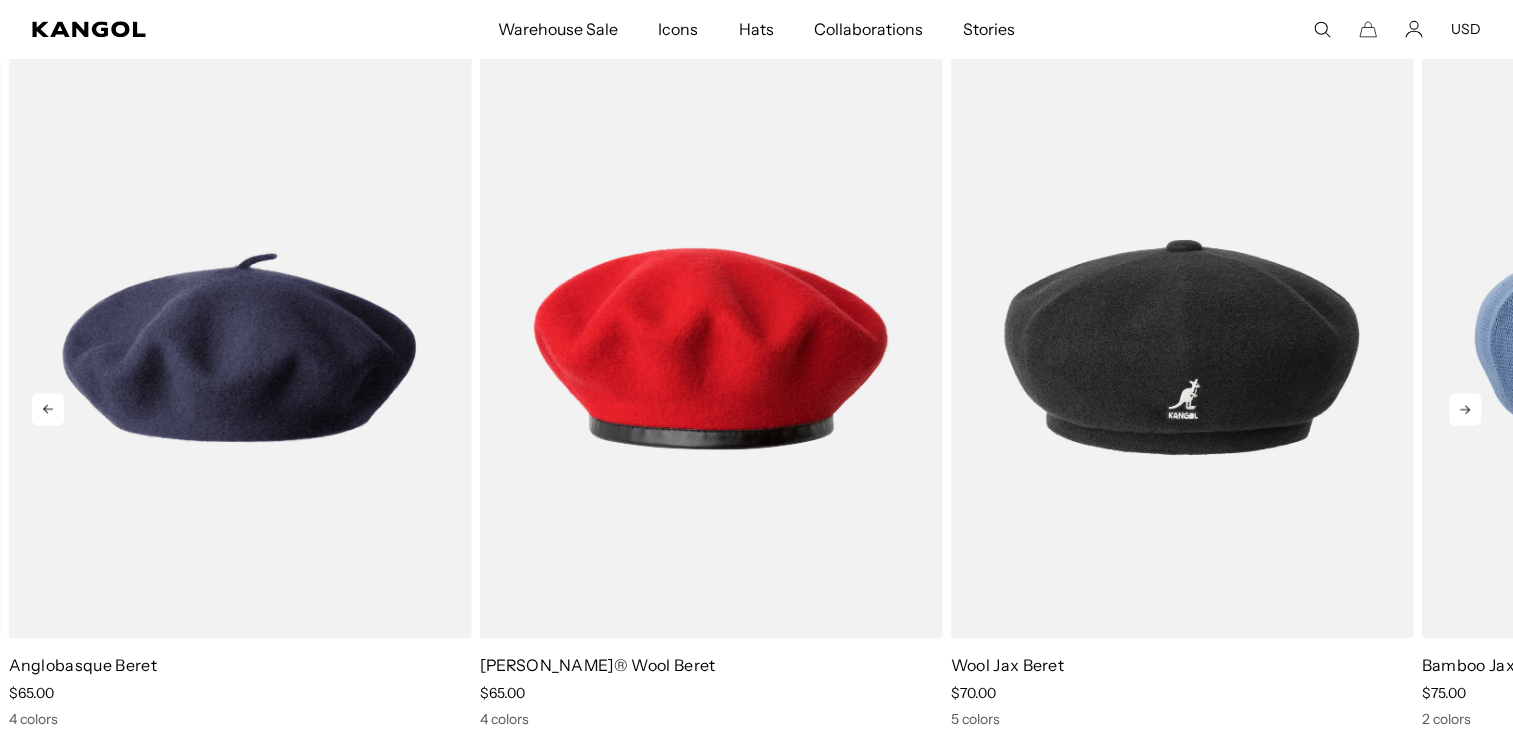 click 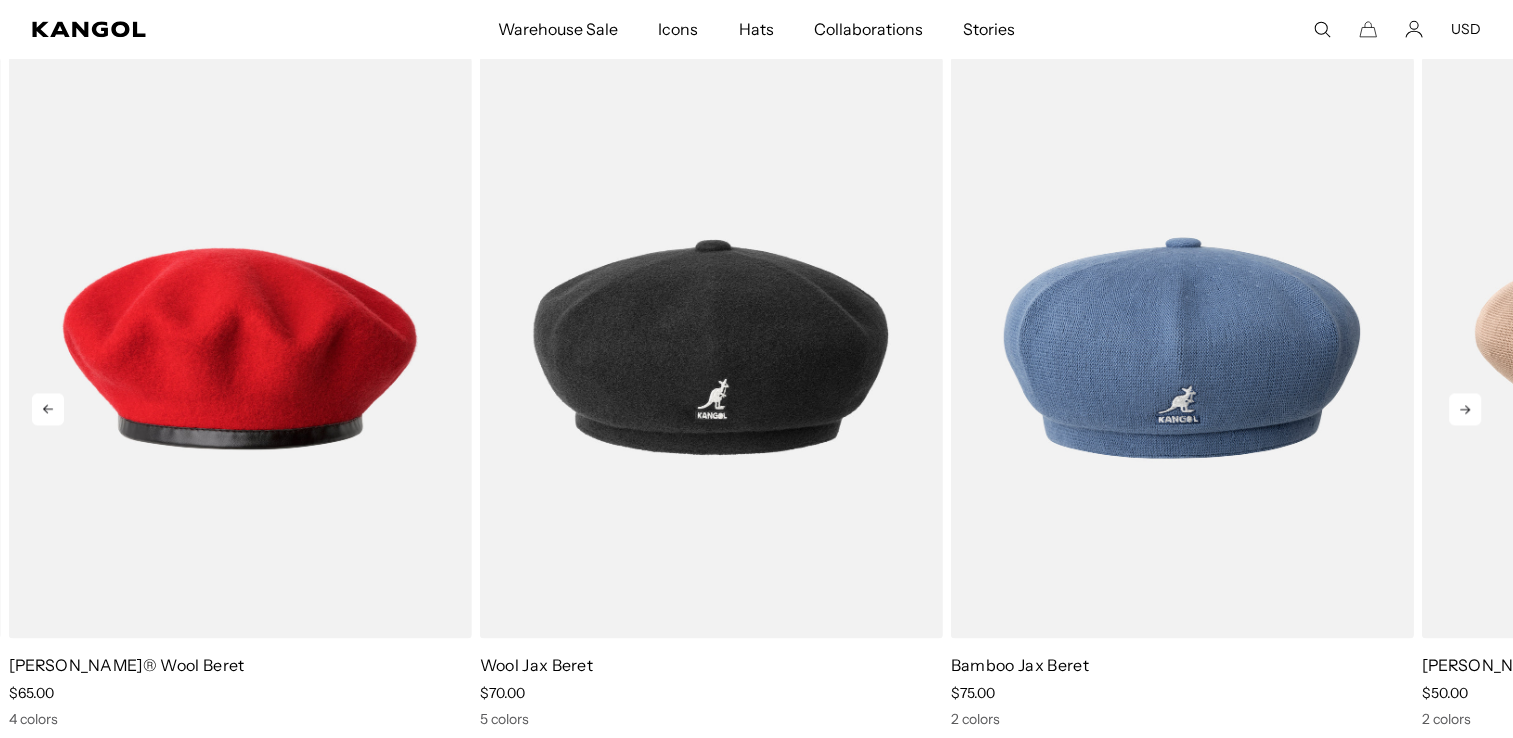 scroll, scrollTop: 0, scrollLeft: 412, axis: horizontal 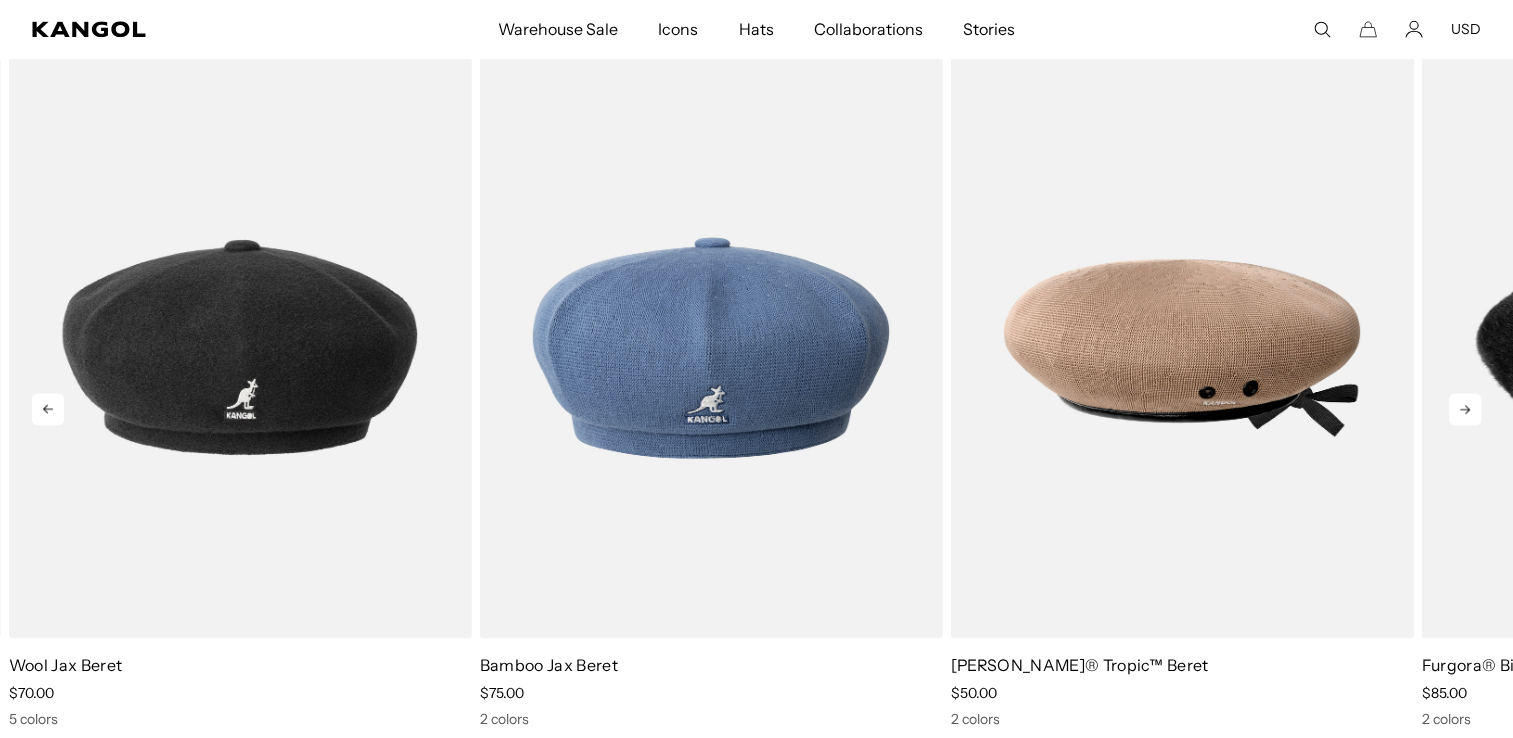 click 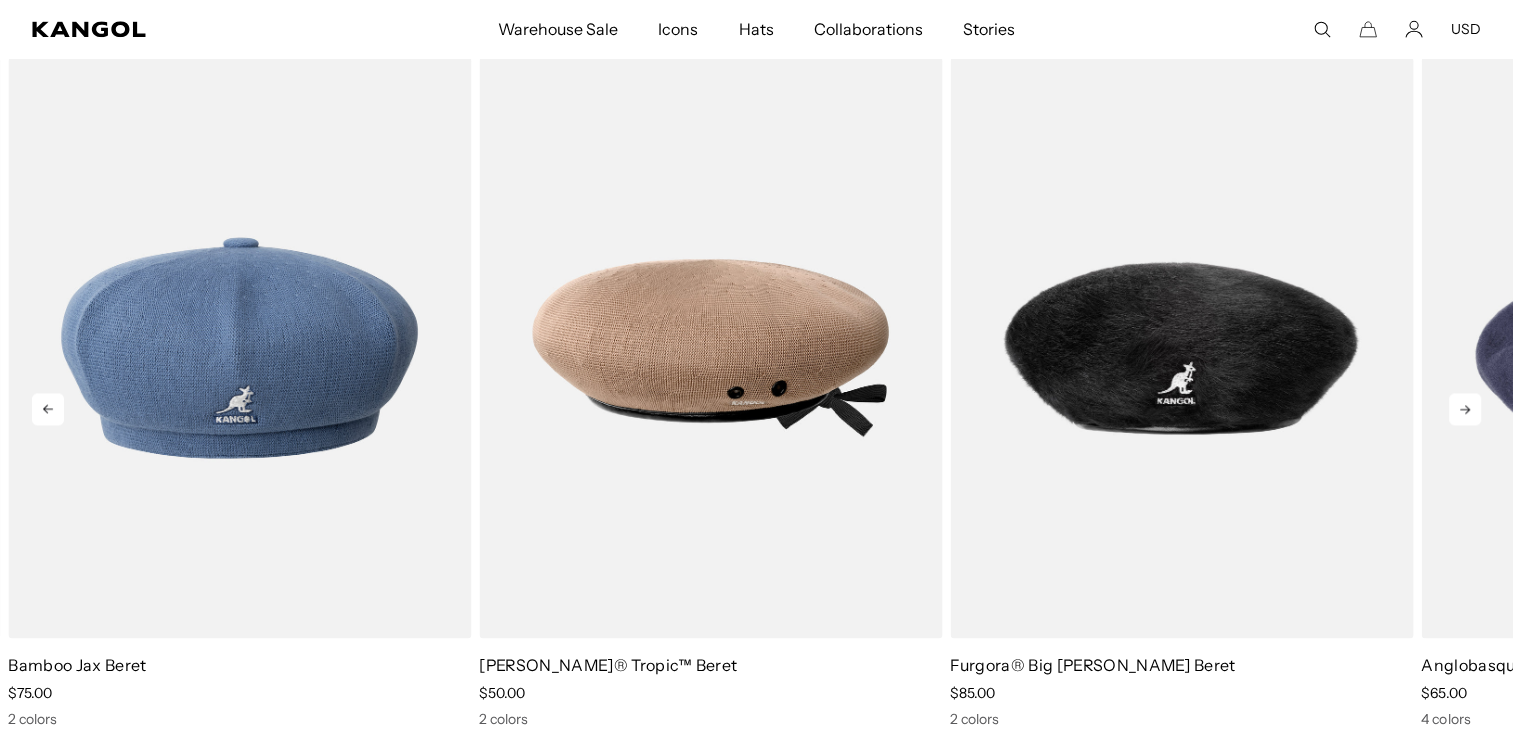 click 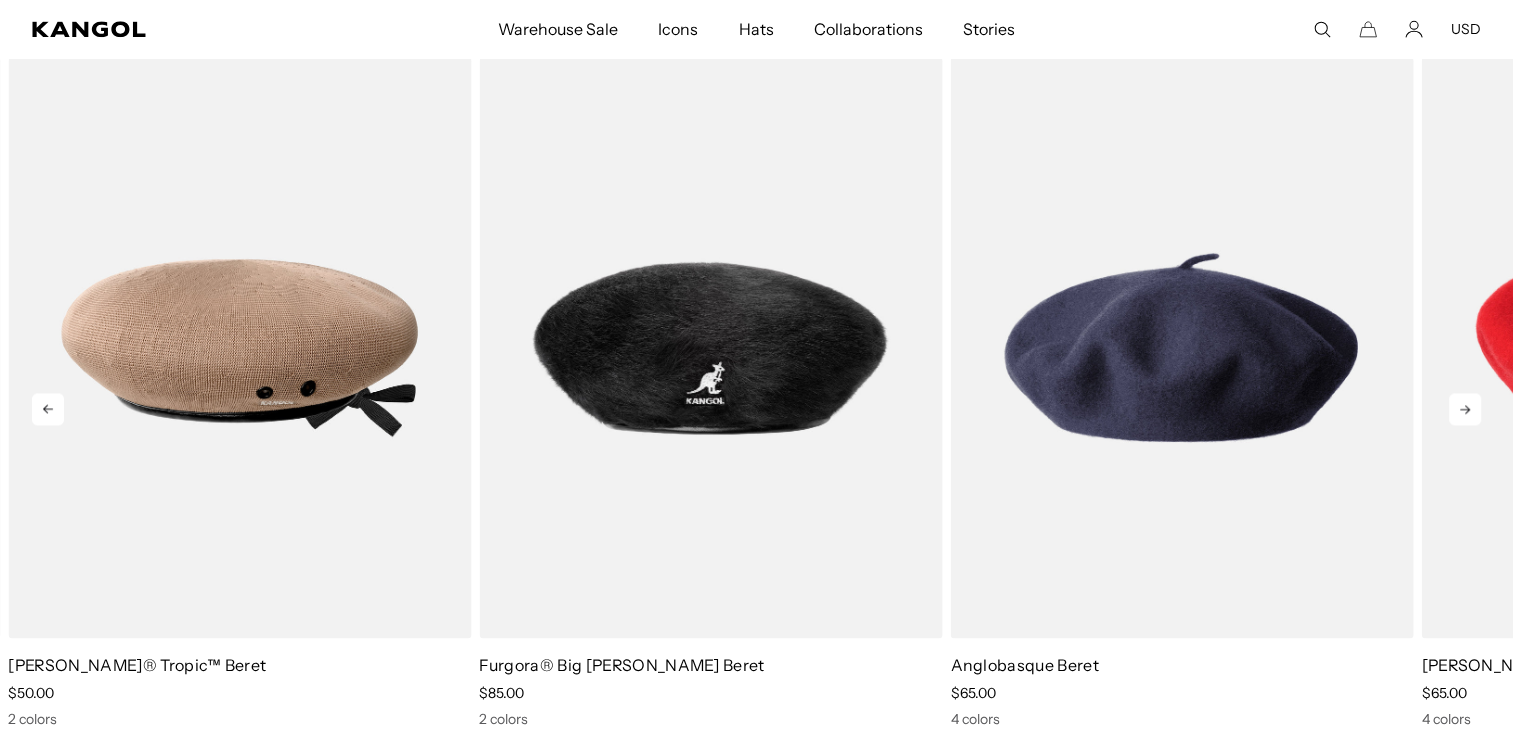 click 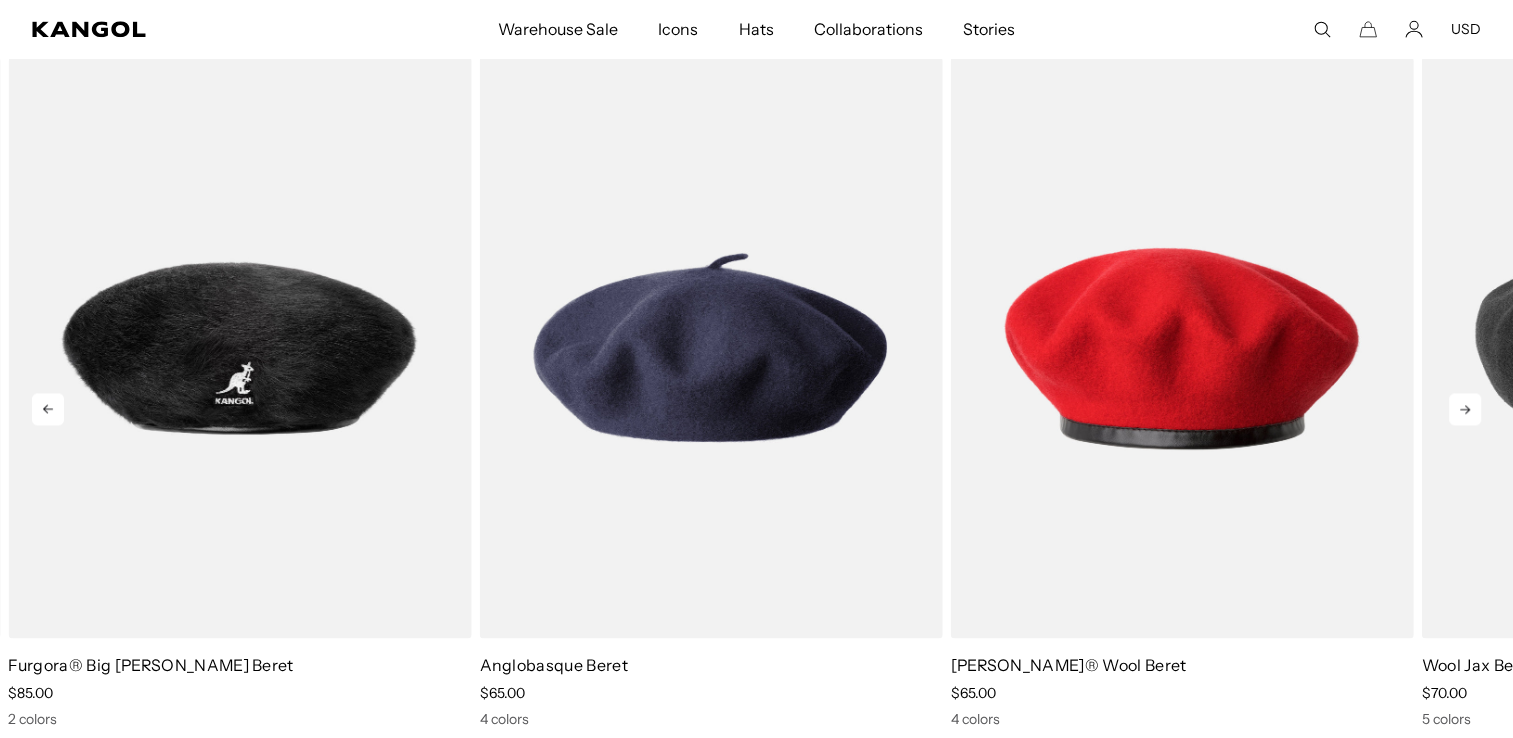 click 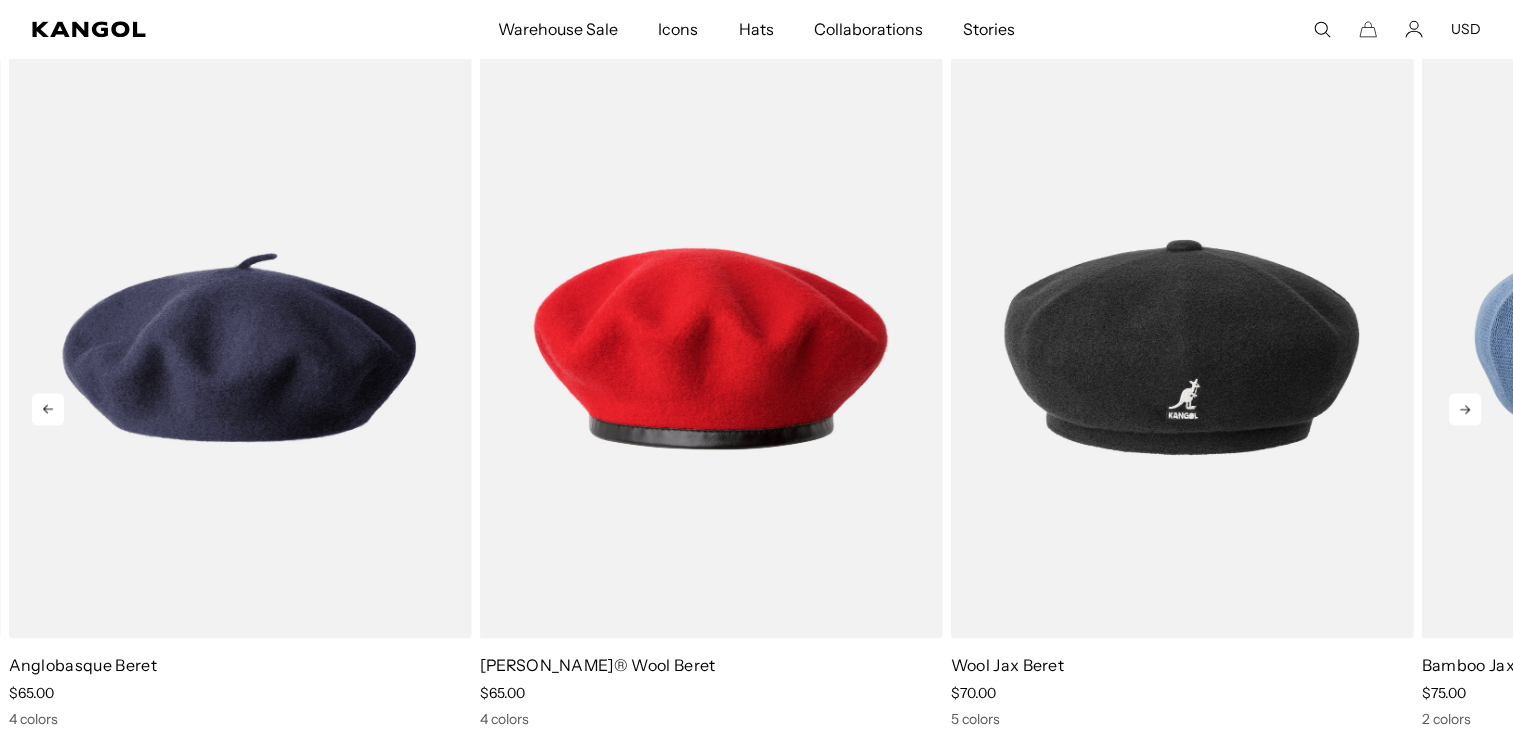 scroll, scrollTop: 0, scrollLeft: 0, axis: both 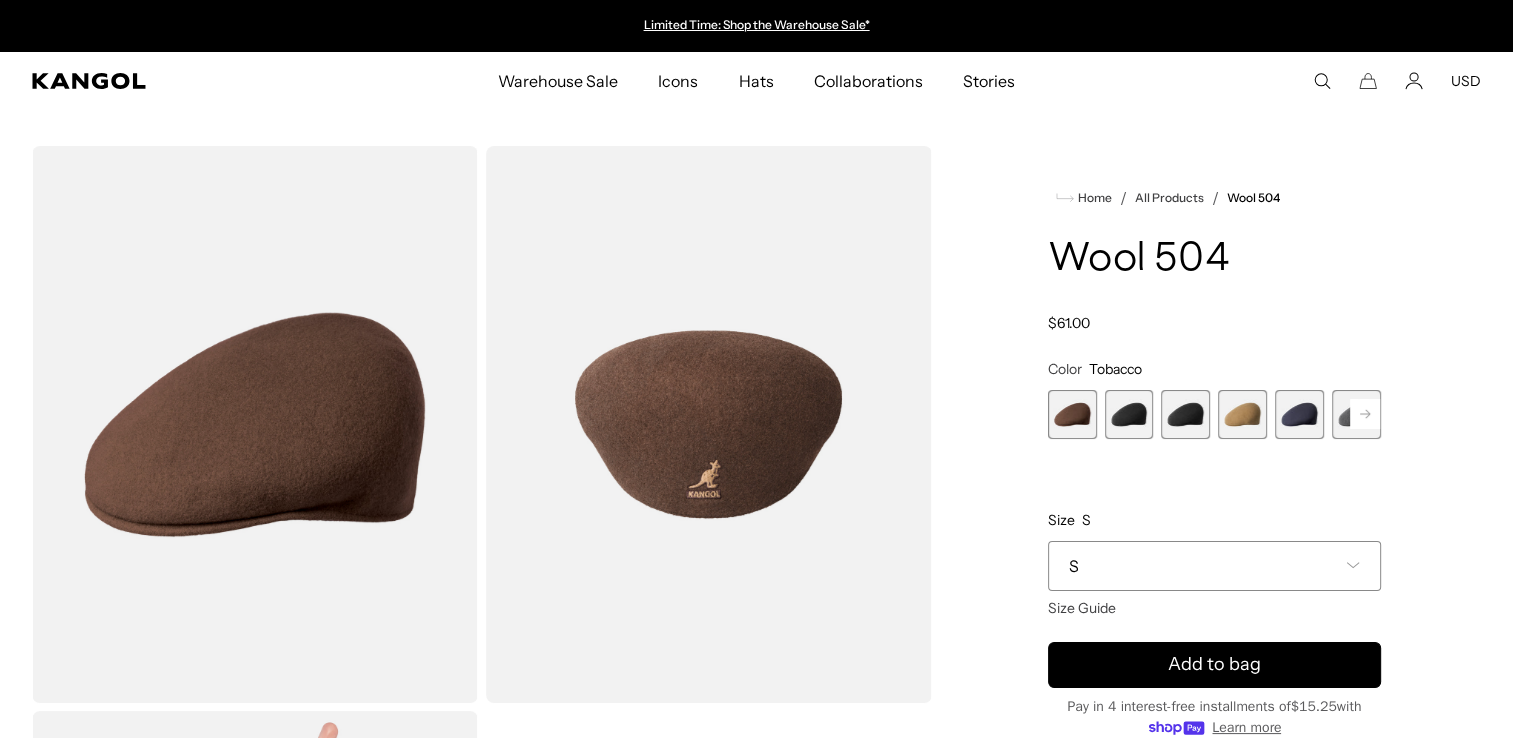 click at bounding box center (1129, 414) 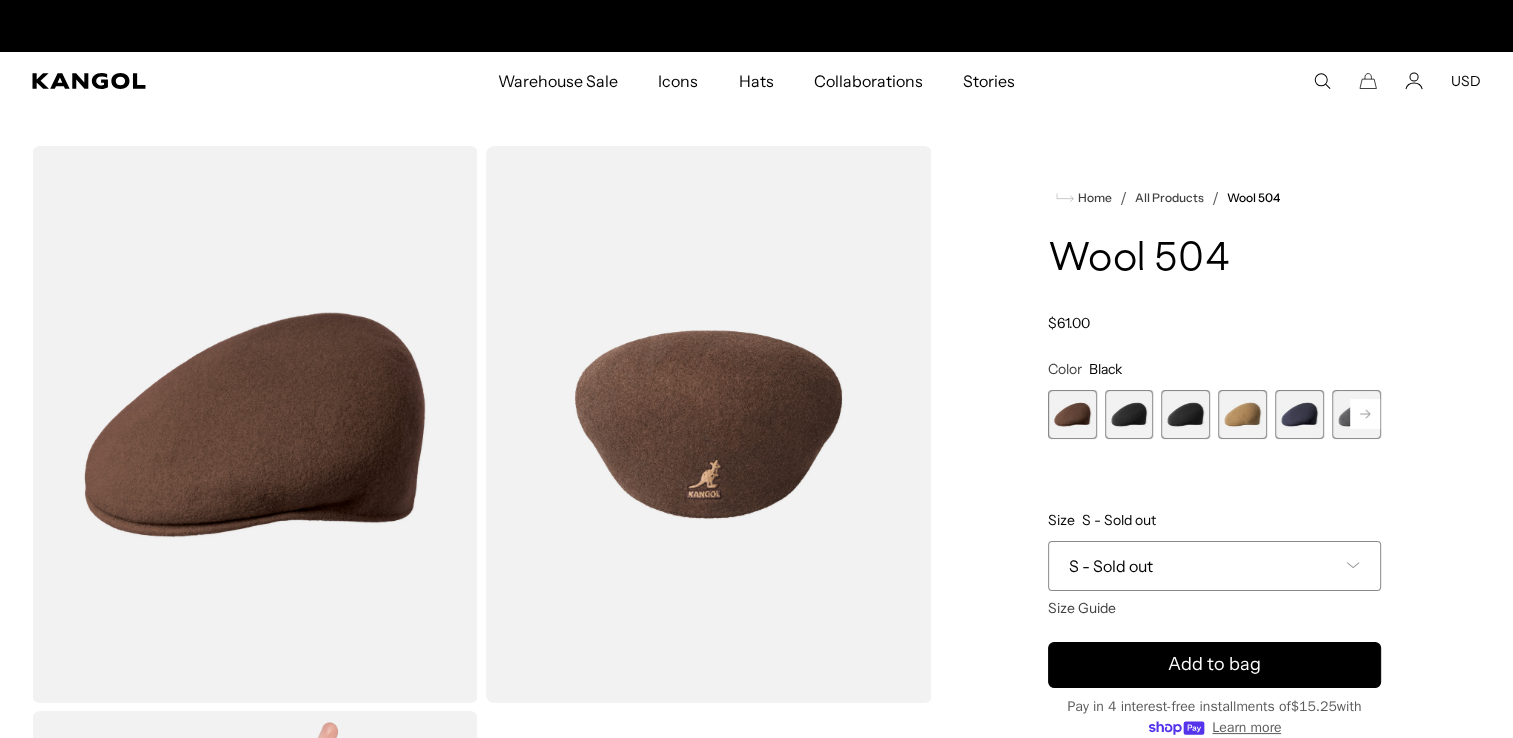 scroll, scrollTop: 0, scrollLeft: 0, axis: both 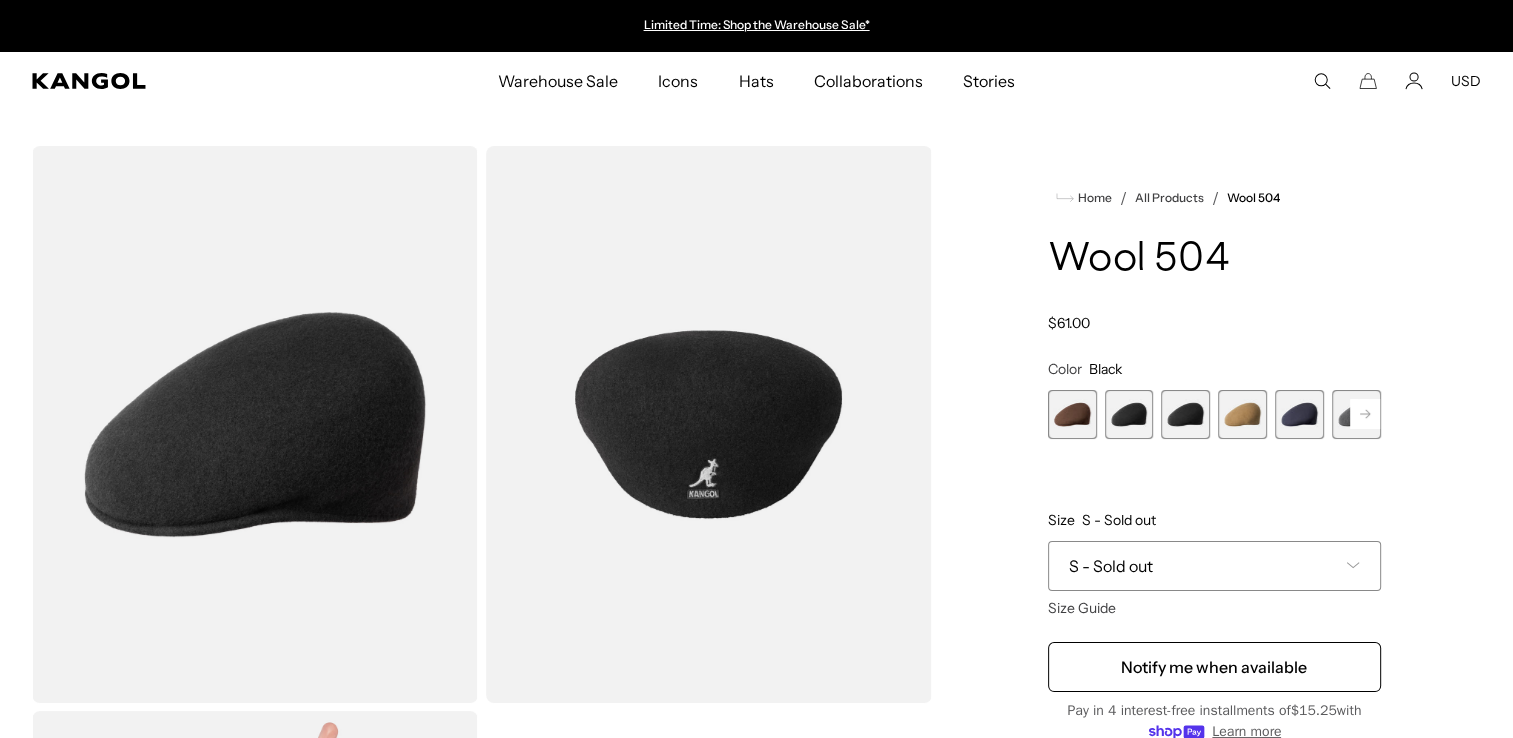 click 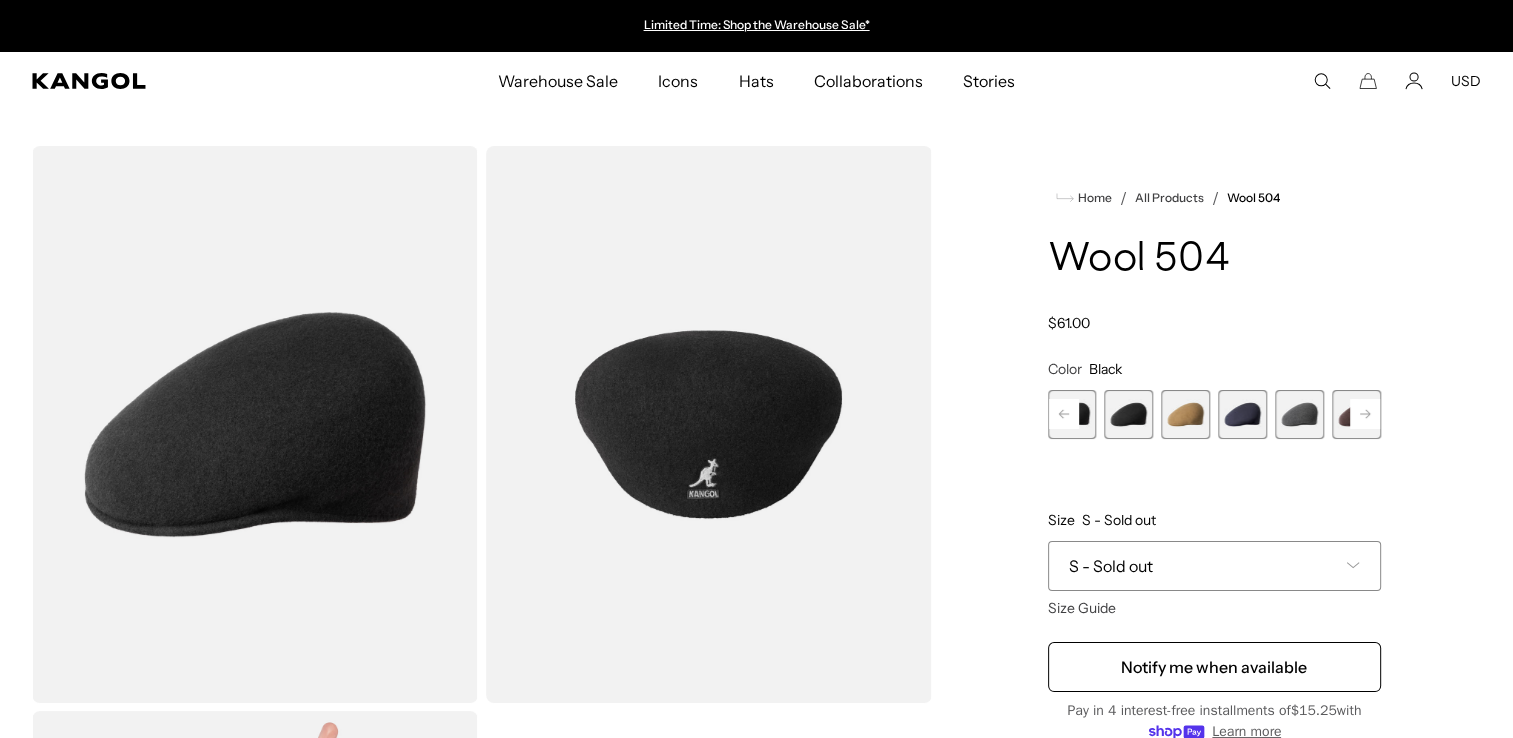 click 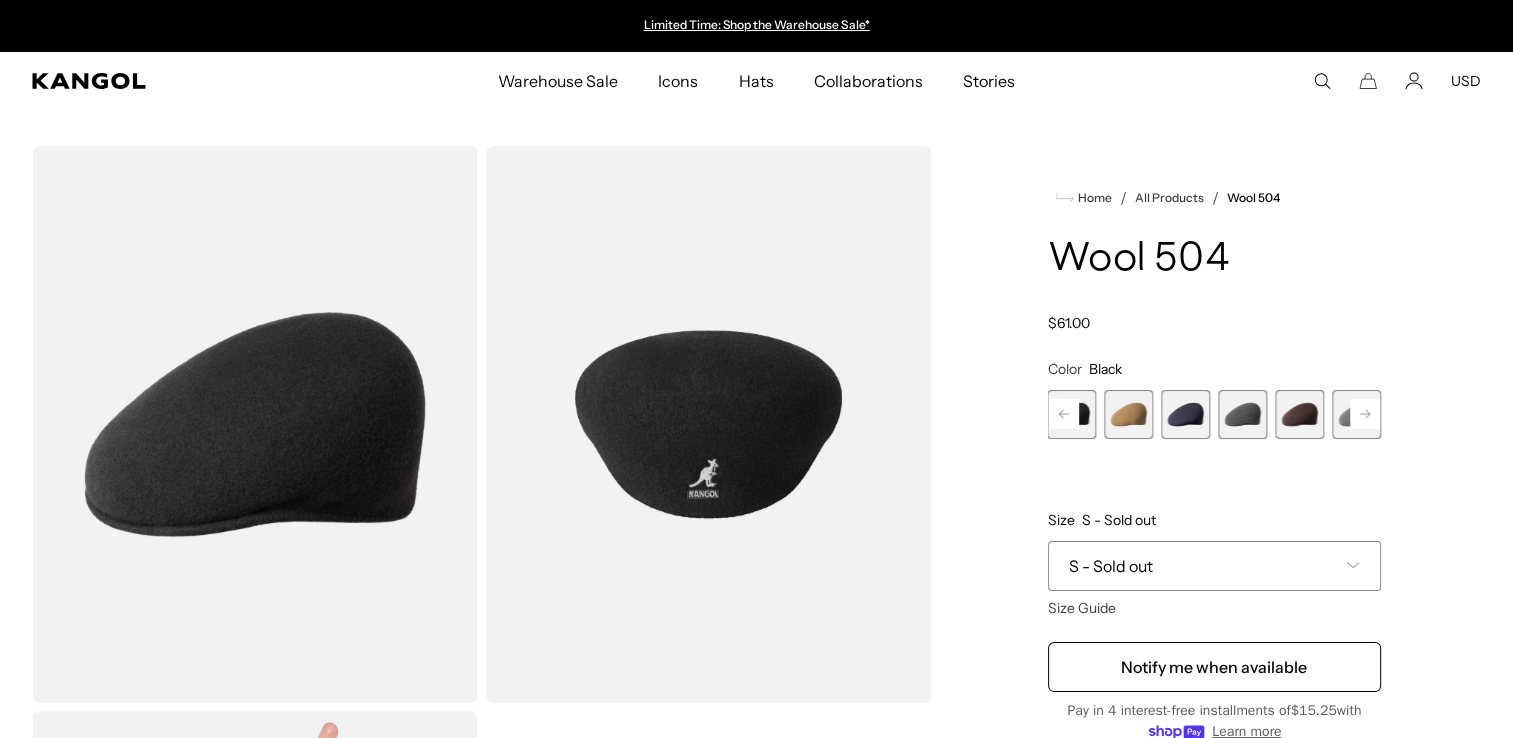 click 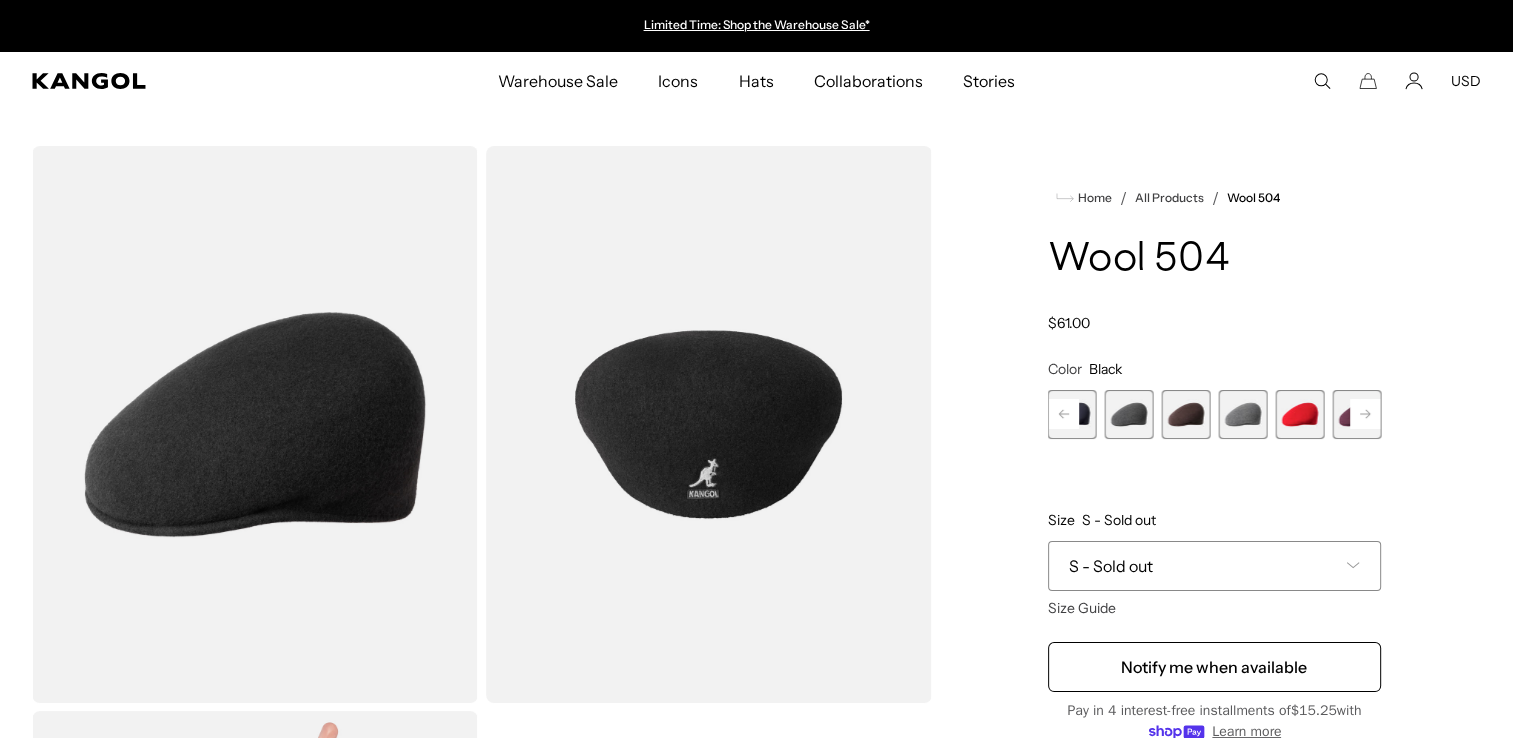 click 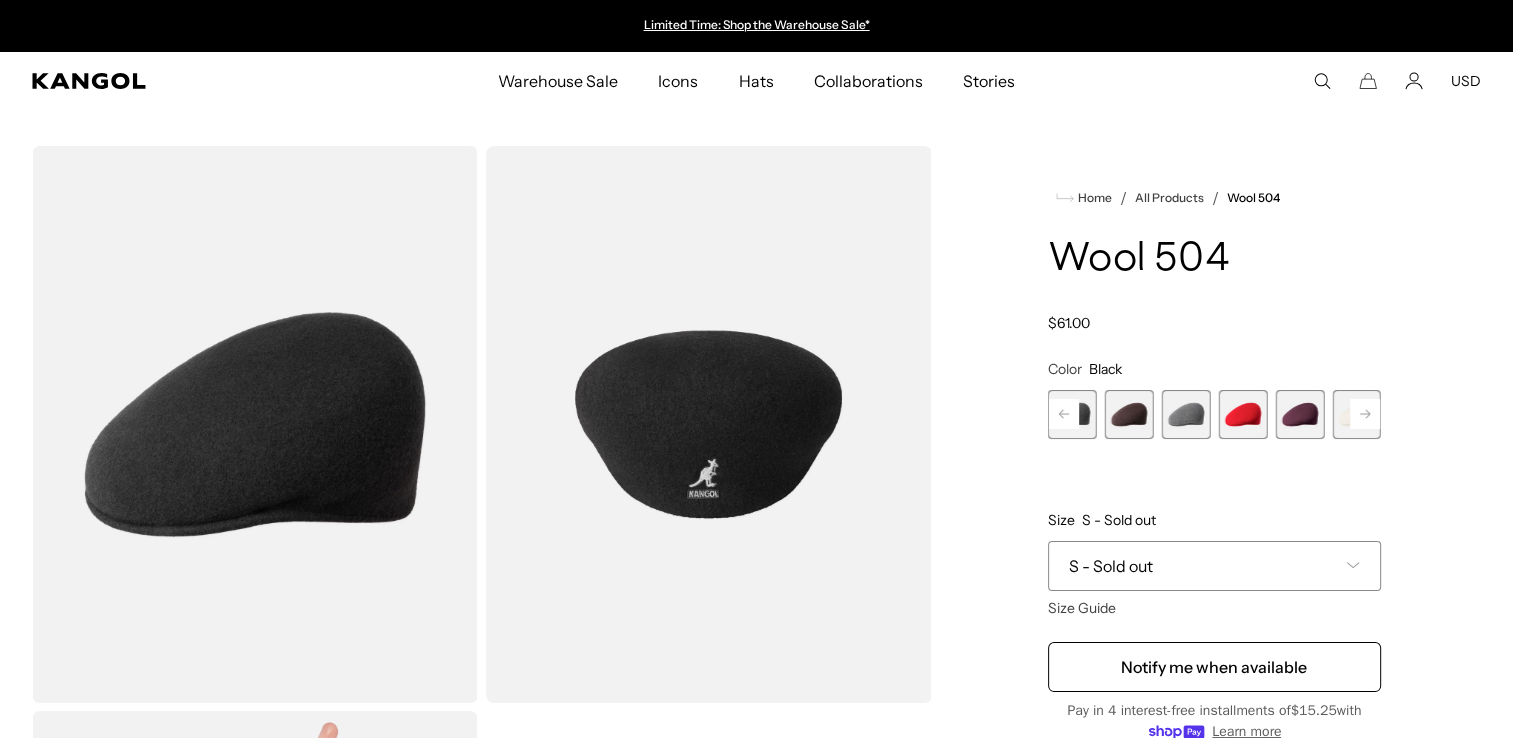 click 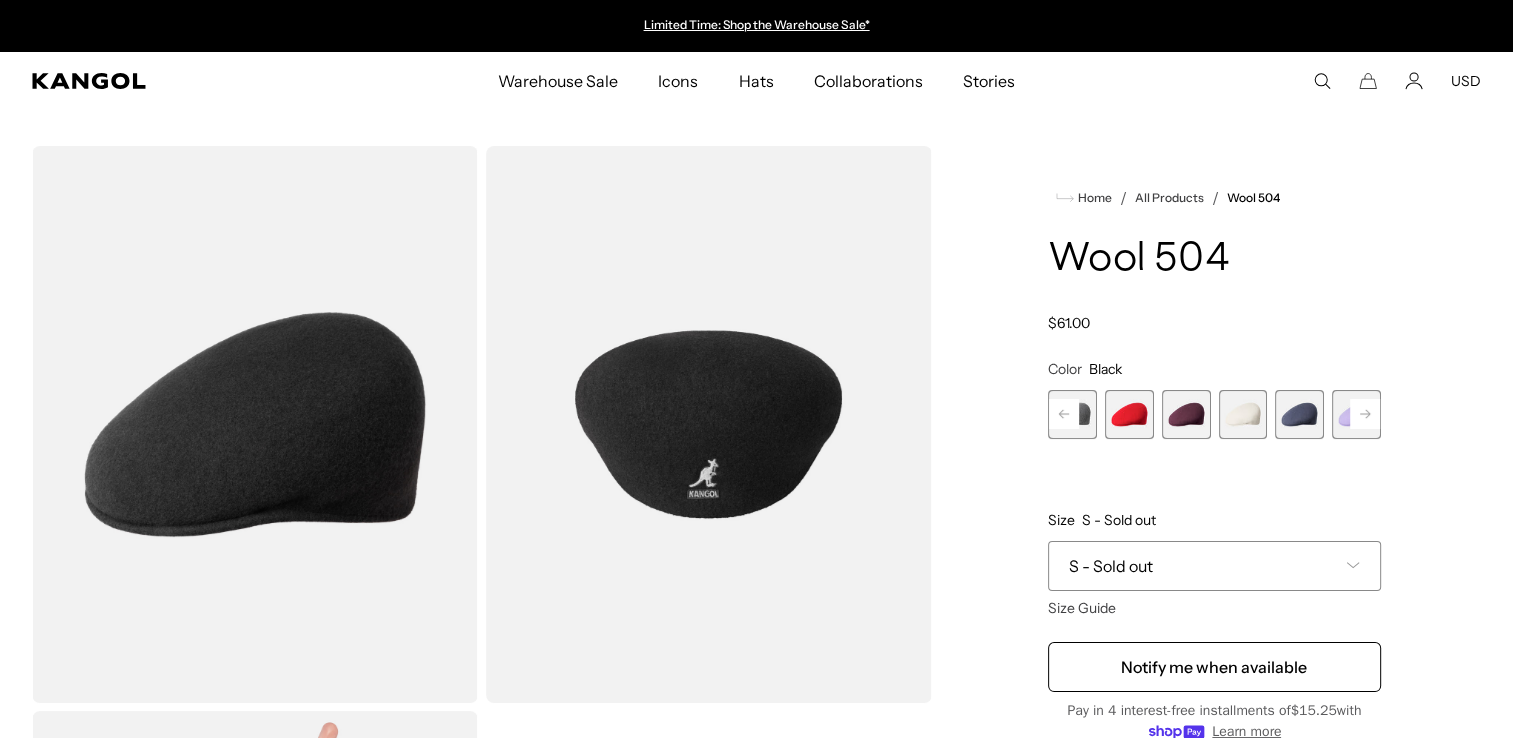 click 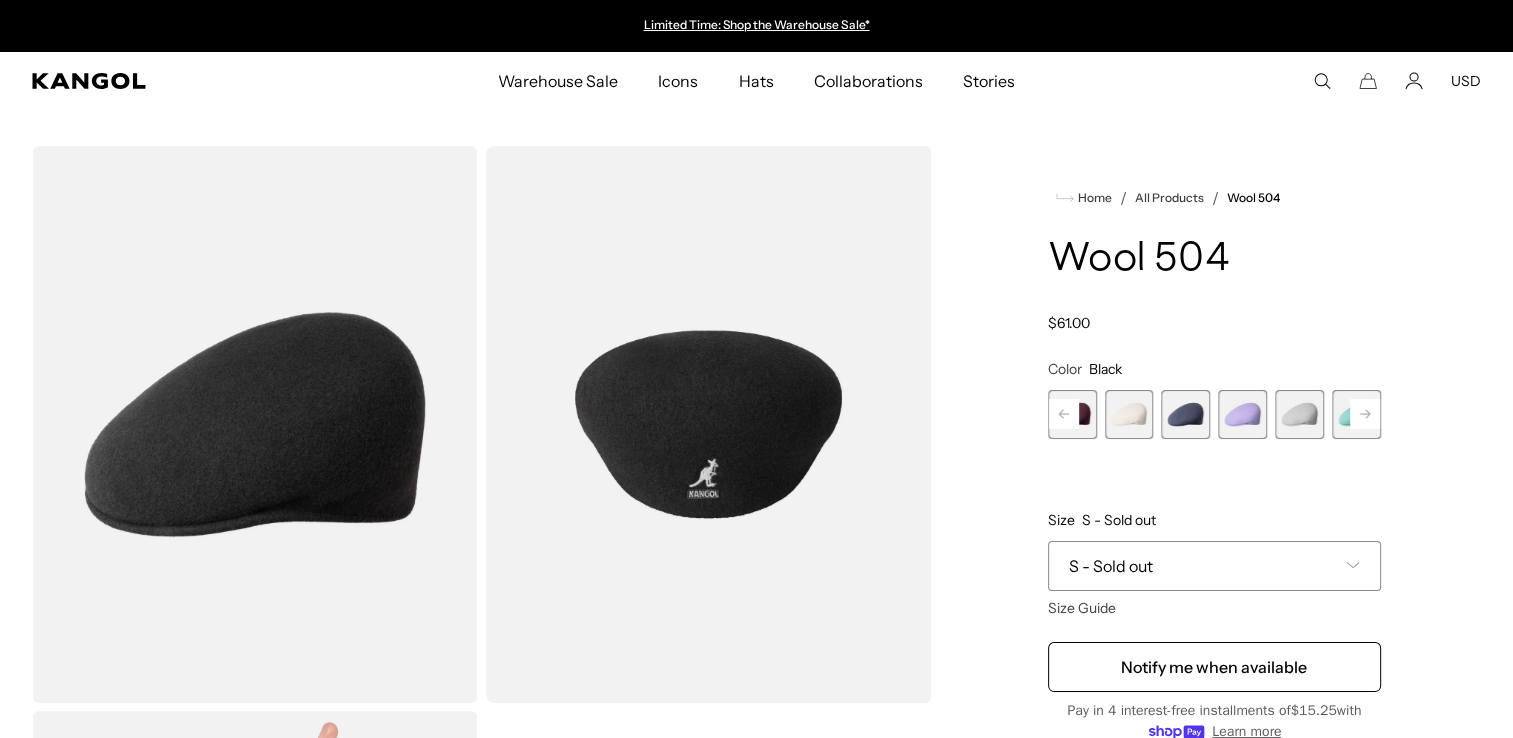 click 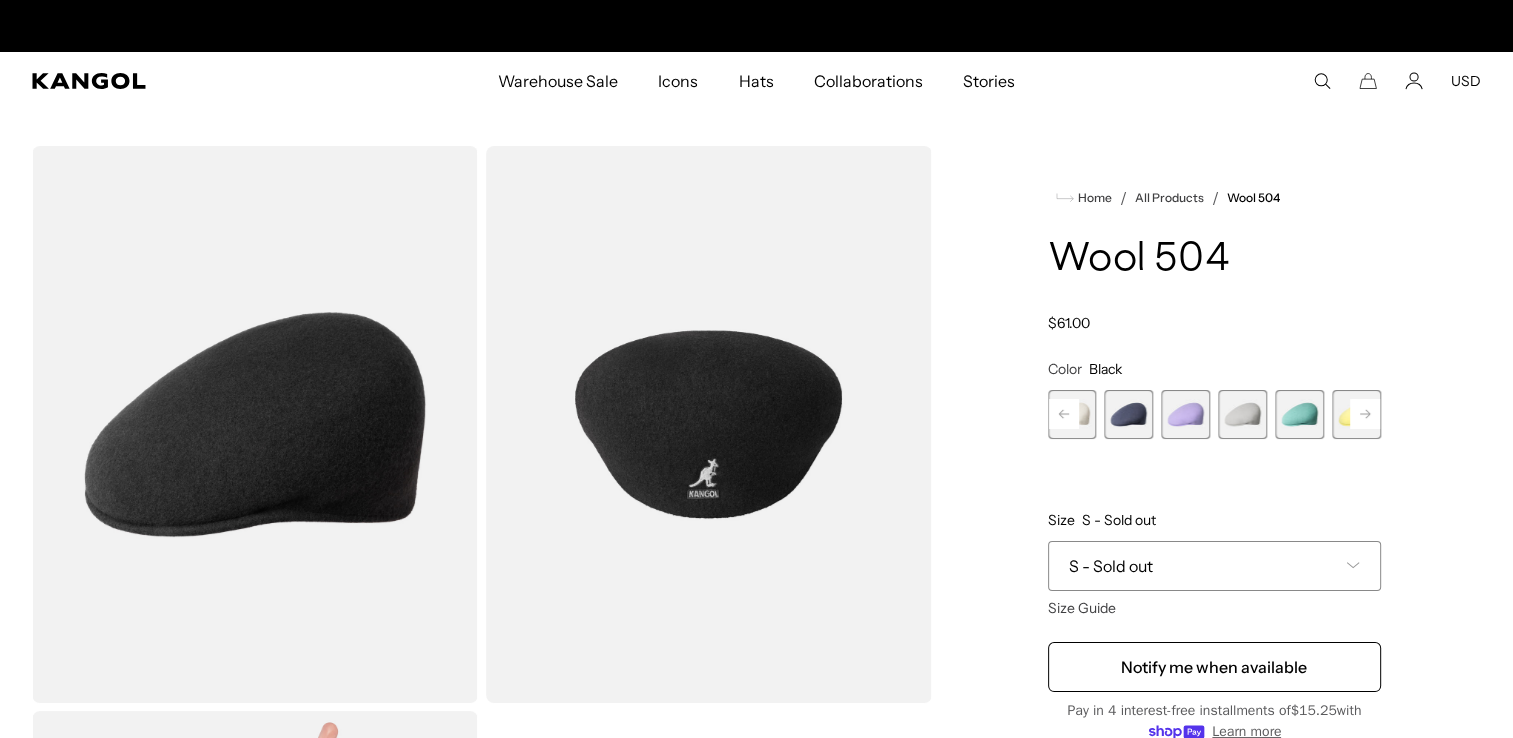scroll, scrollTop: 0, scrollLeft: 412, axis: horizontal 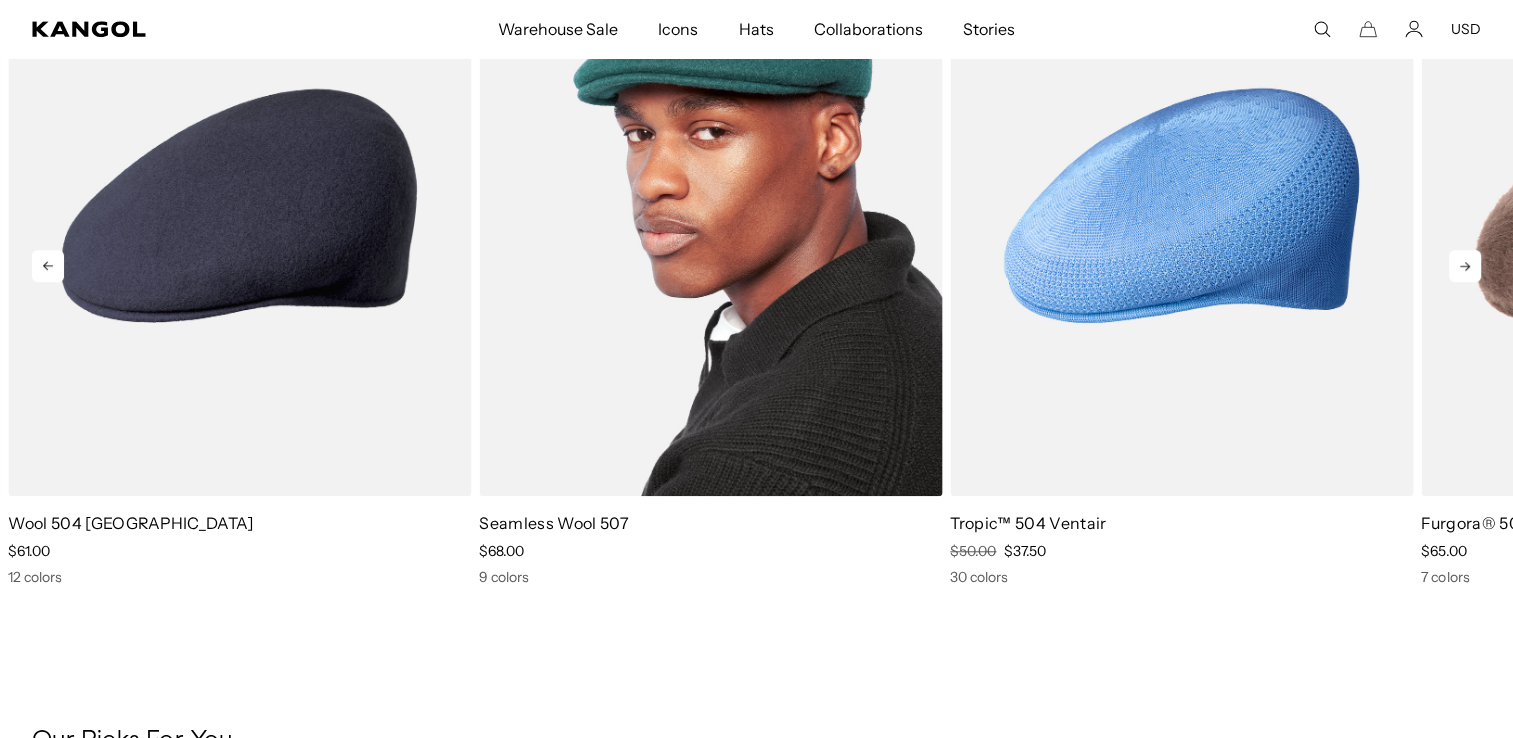 click at bounding box center [710, 205] 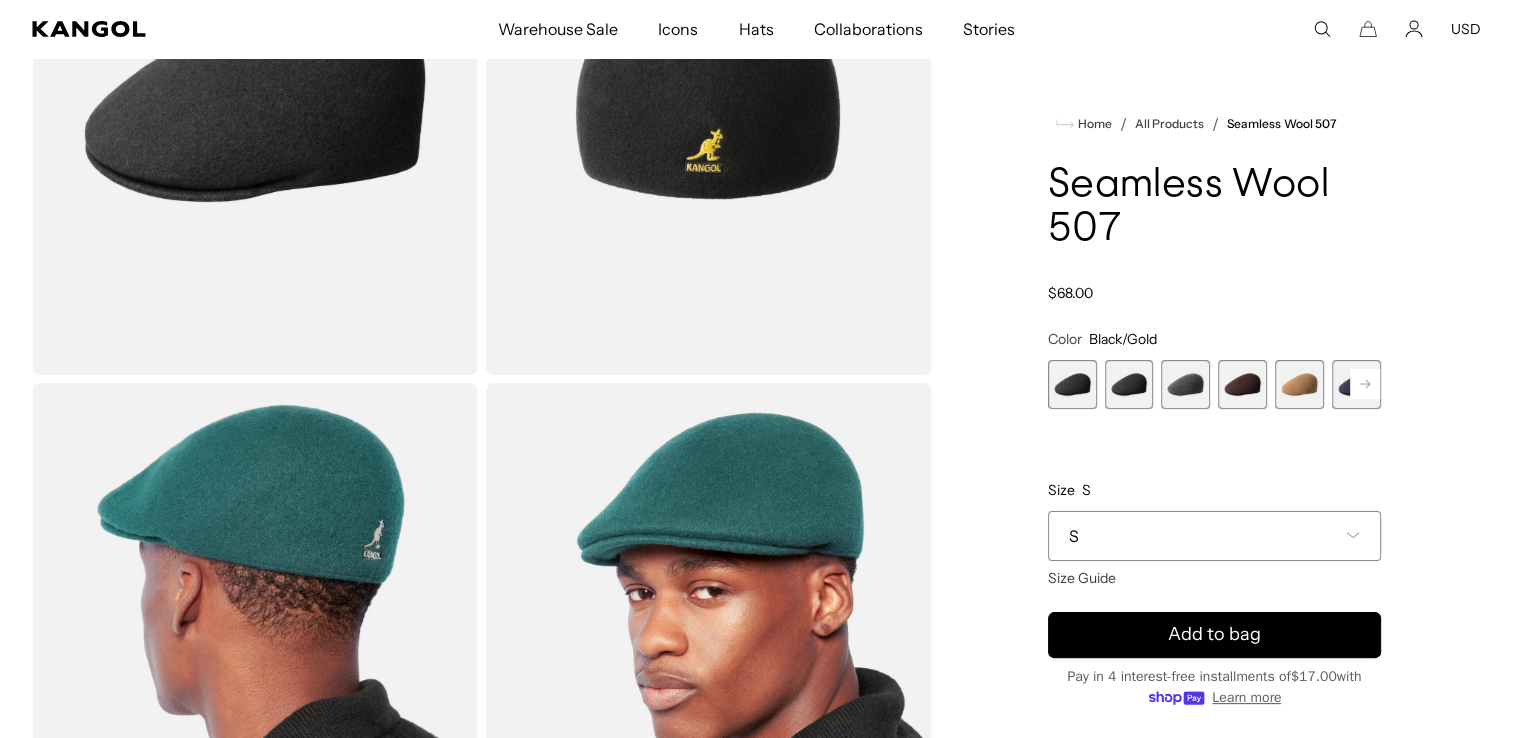 scroll, scrollTop: 0, scrollLeft: 0, axis: both 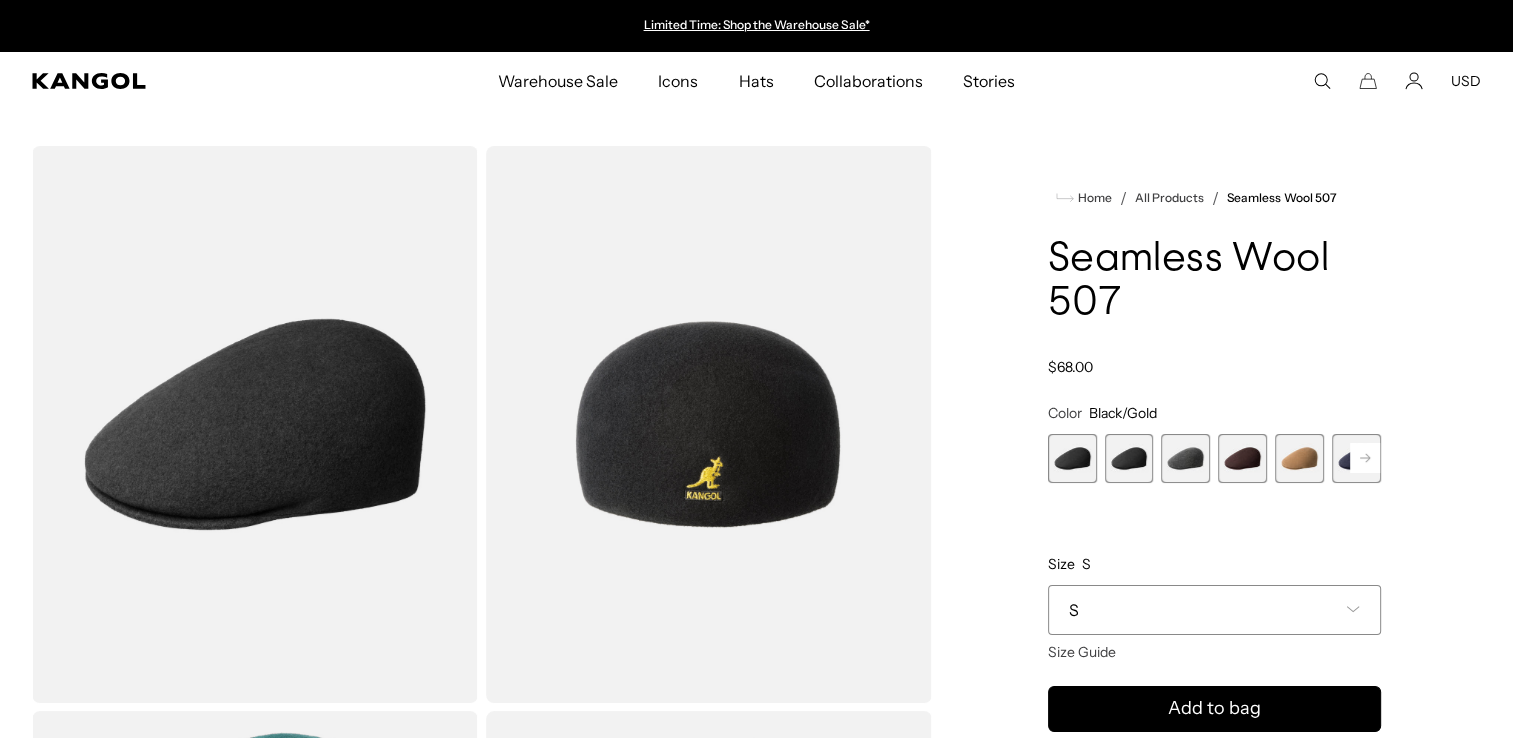 click at bounding box center (709, 424) 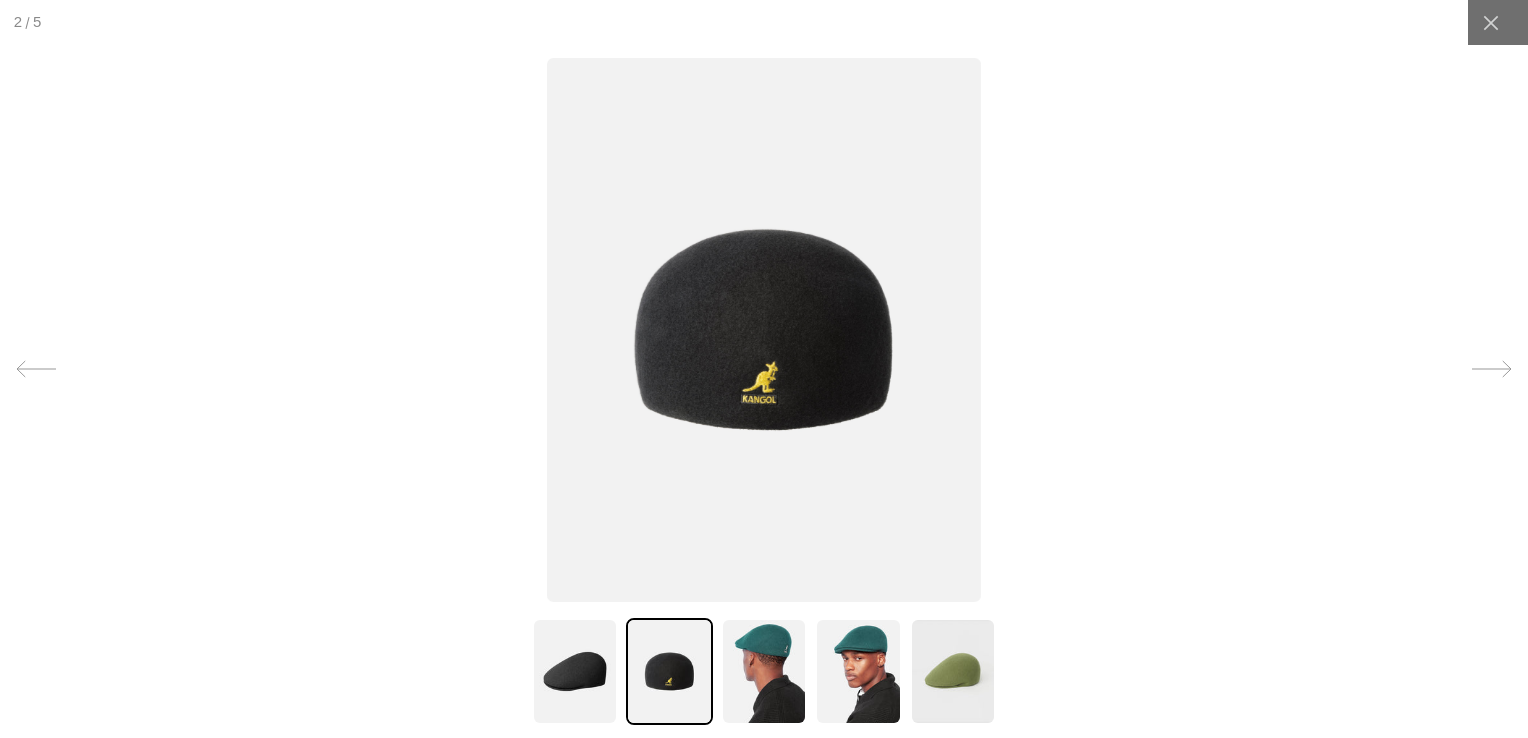 scroll, scrollTop: 0, scrollLeft: 412, axis: horizontal 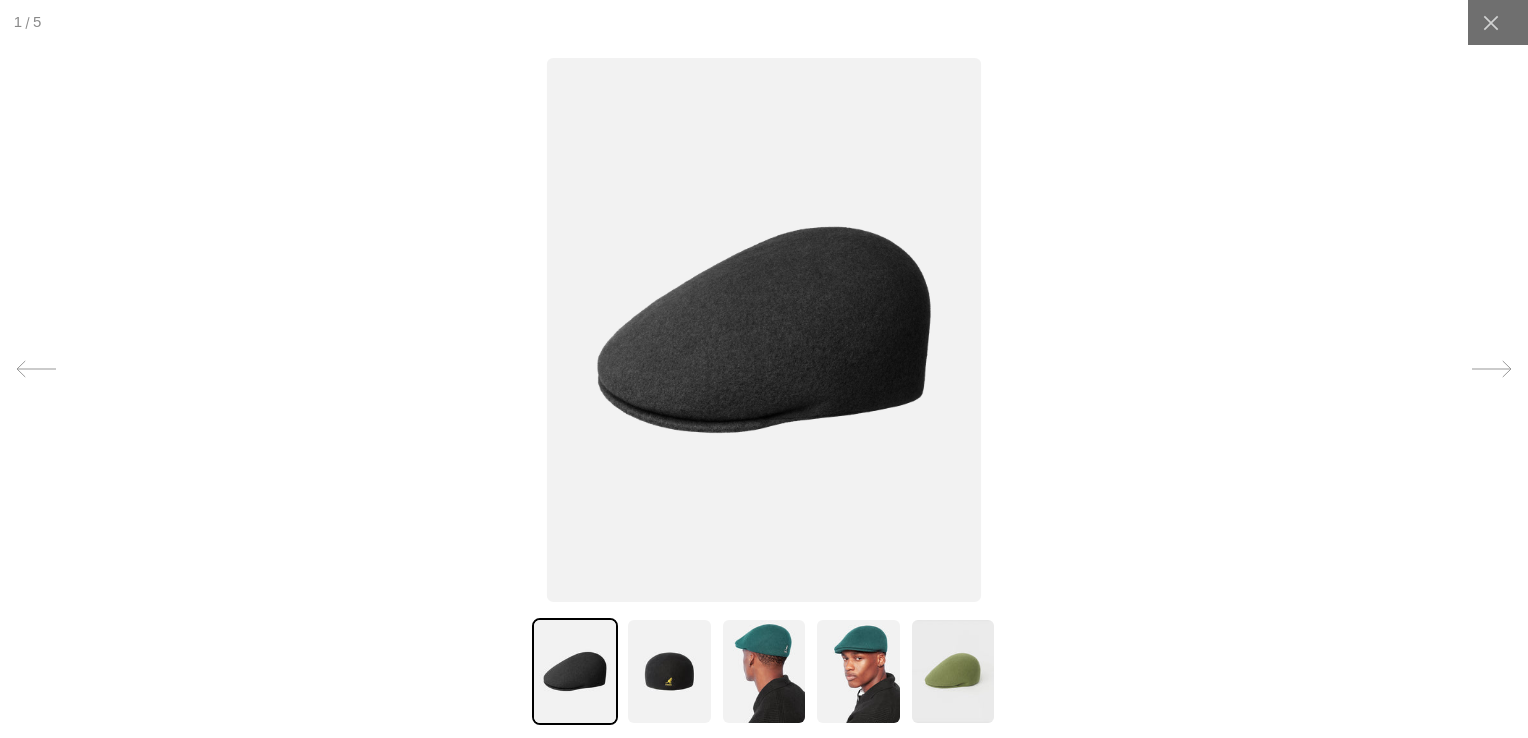 click at bounding box center (669, 671) 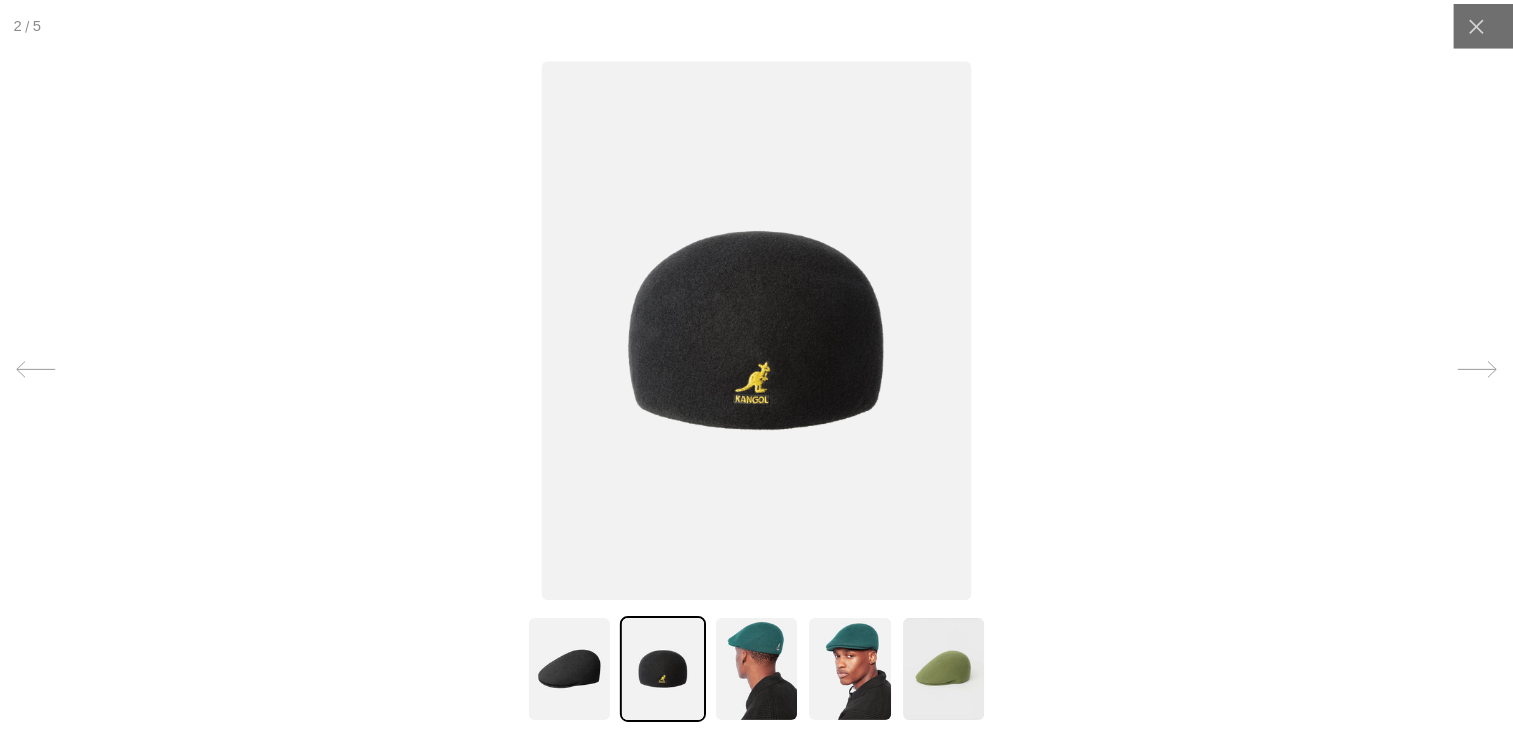 scroll, scrollTop: 0, scrollLeft: 412, axis: horizontal 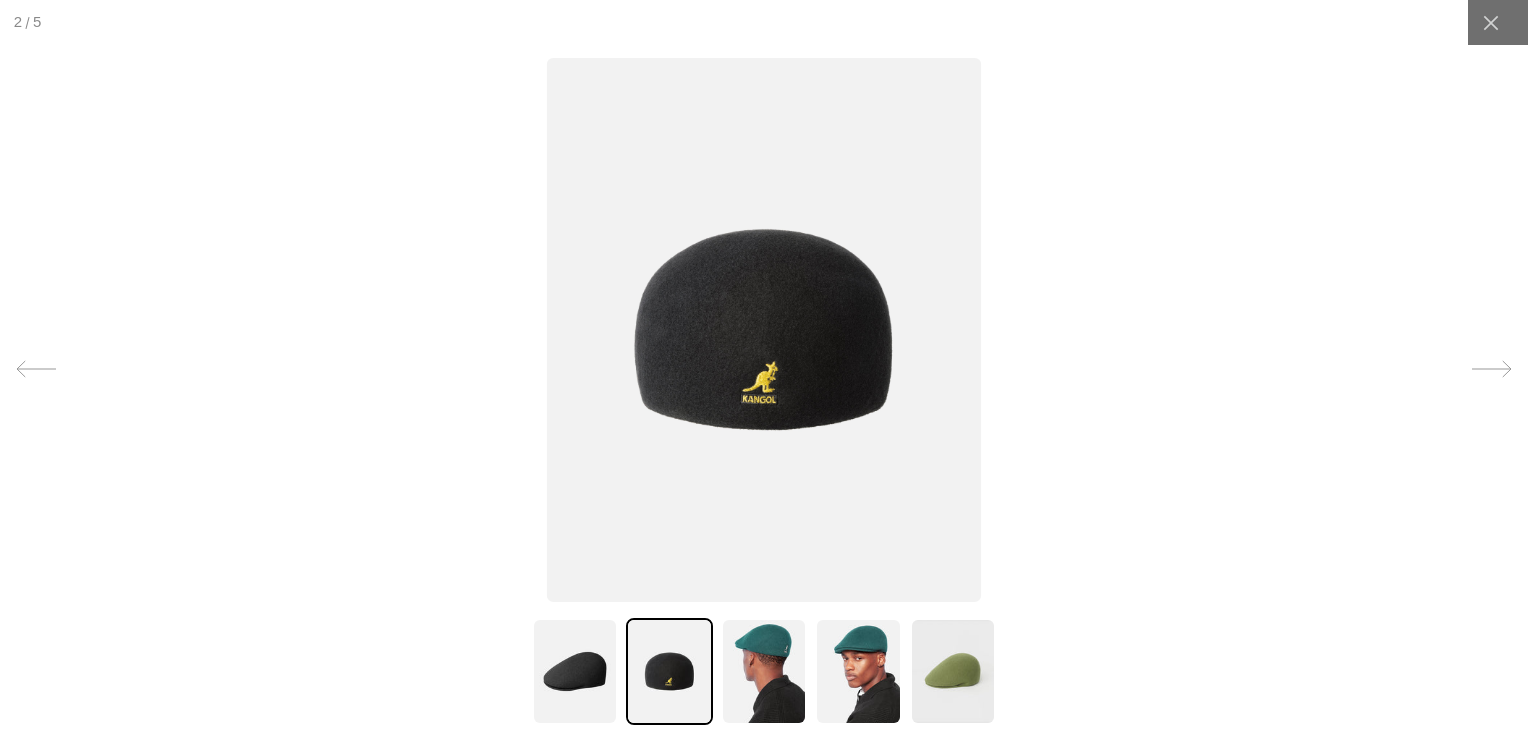 click at bounding box center (764, 369) 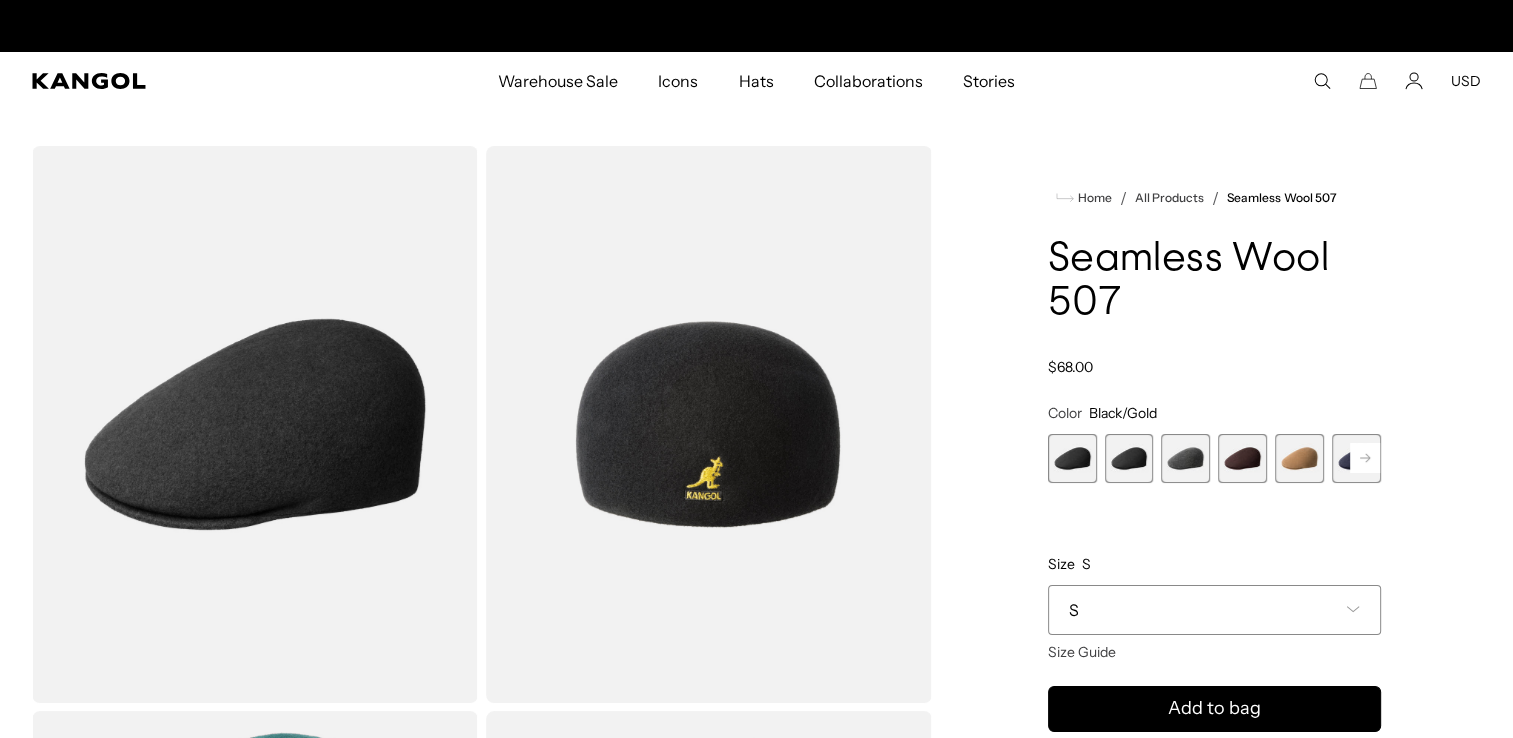 scroll, scrollTop: 0, scrollLeft: 0, axis: both 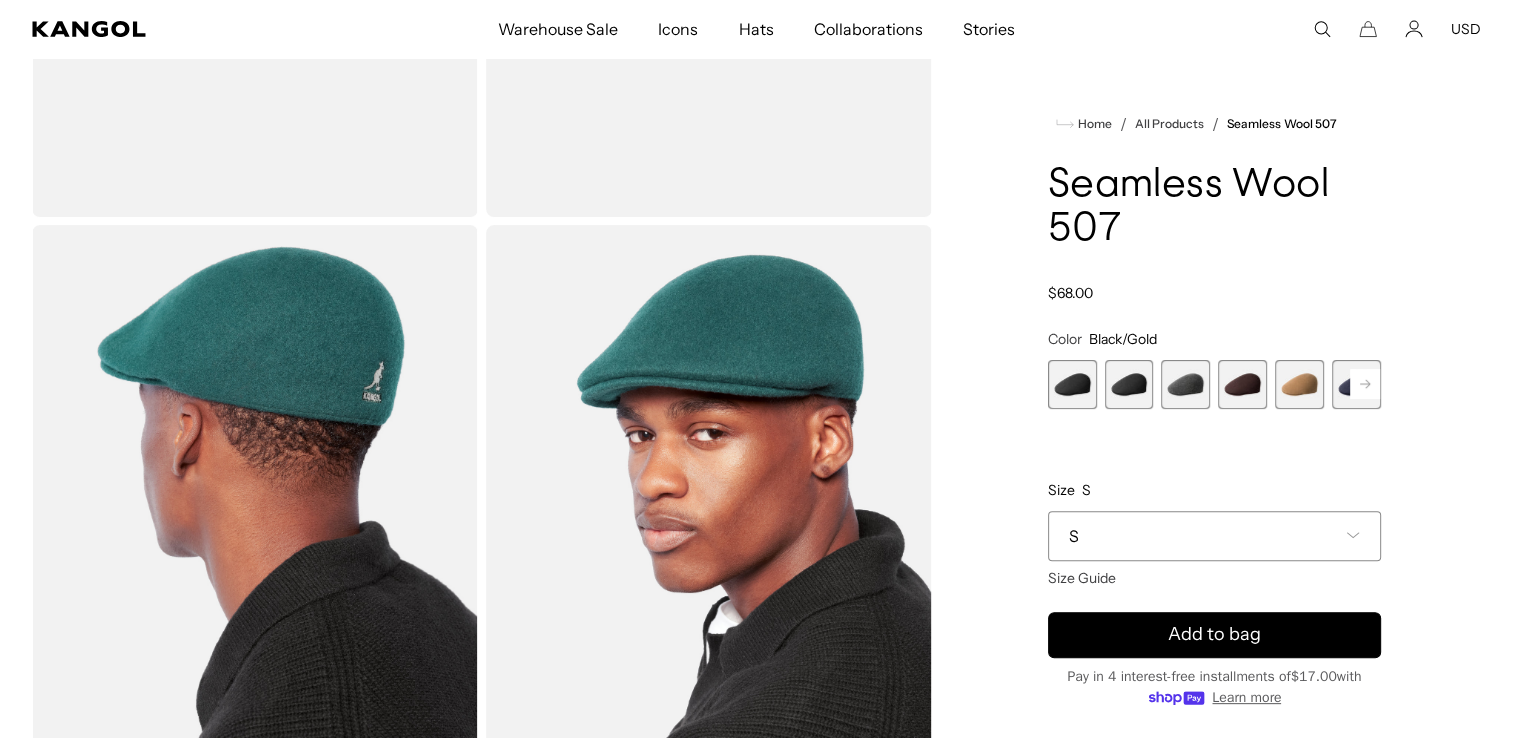 click on "S" at bounding box center (1214, 536) 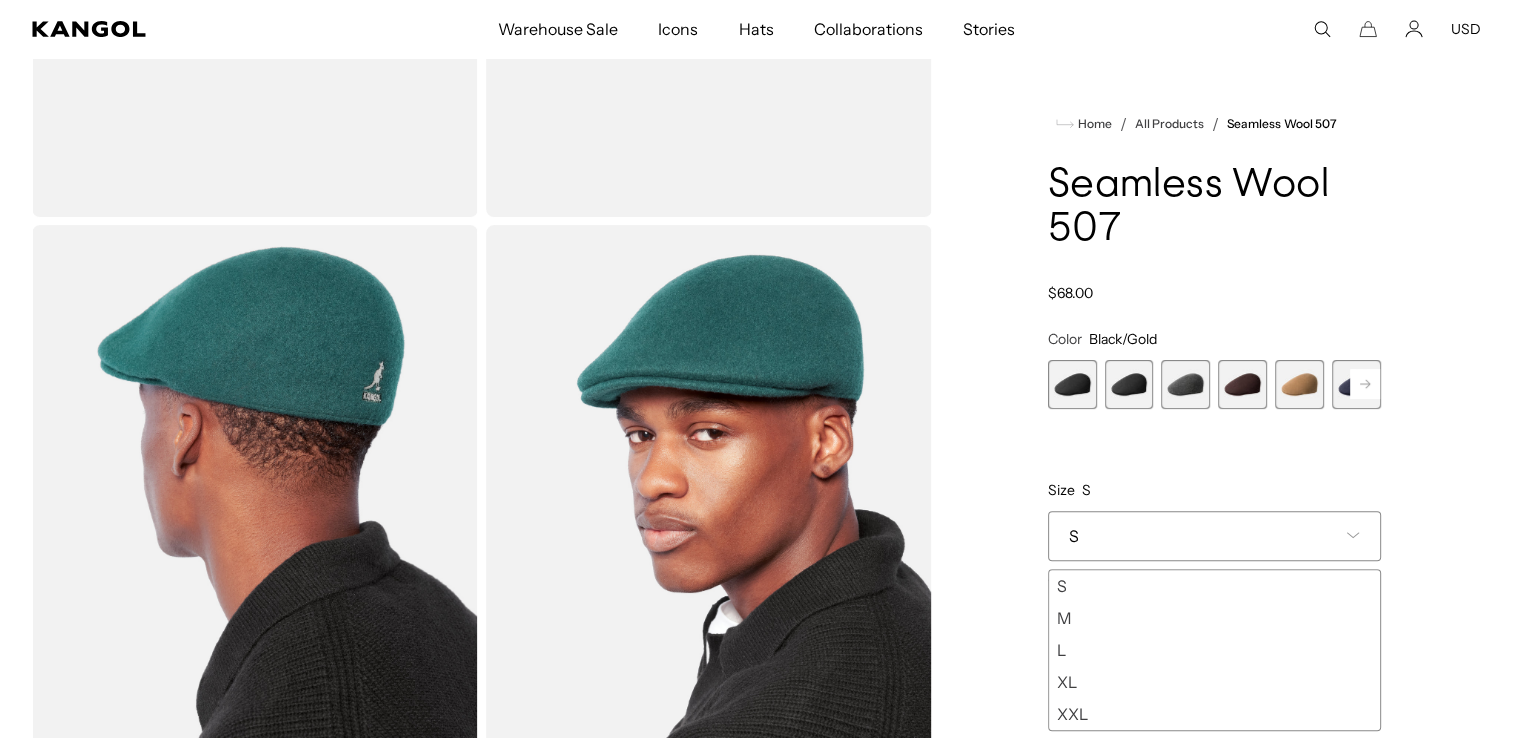 click on "L" at bounding box center [1214, 650] 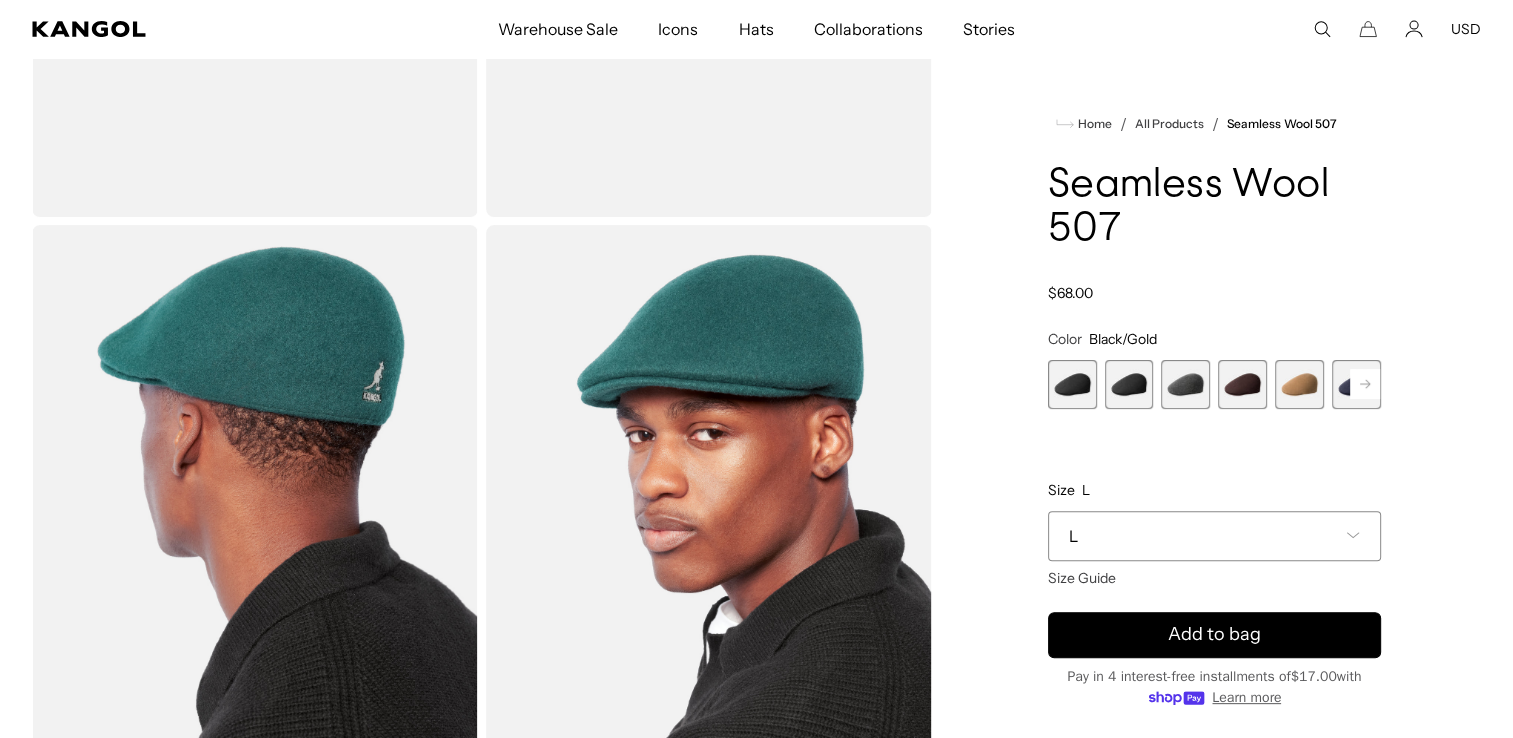 scroll, scrollTop: 0, scrollLeft: 0, axis: both 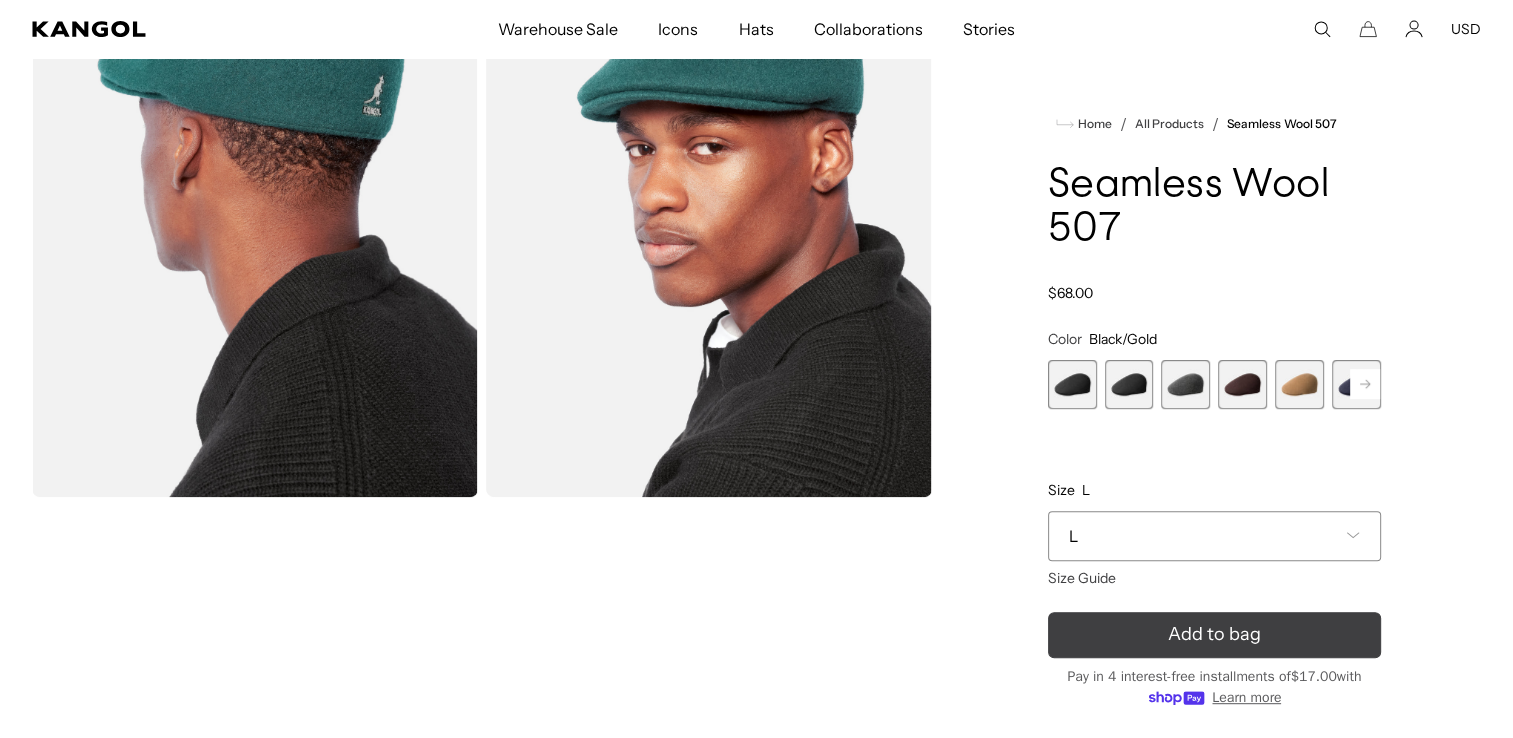 click on "Add to bag" at bounding box center (1214, 635) 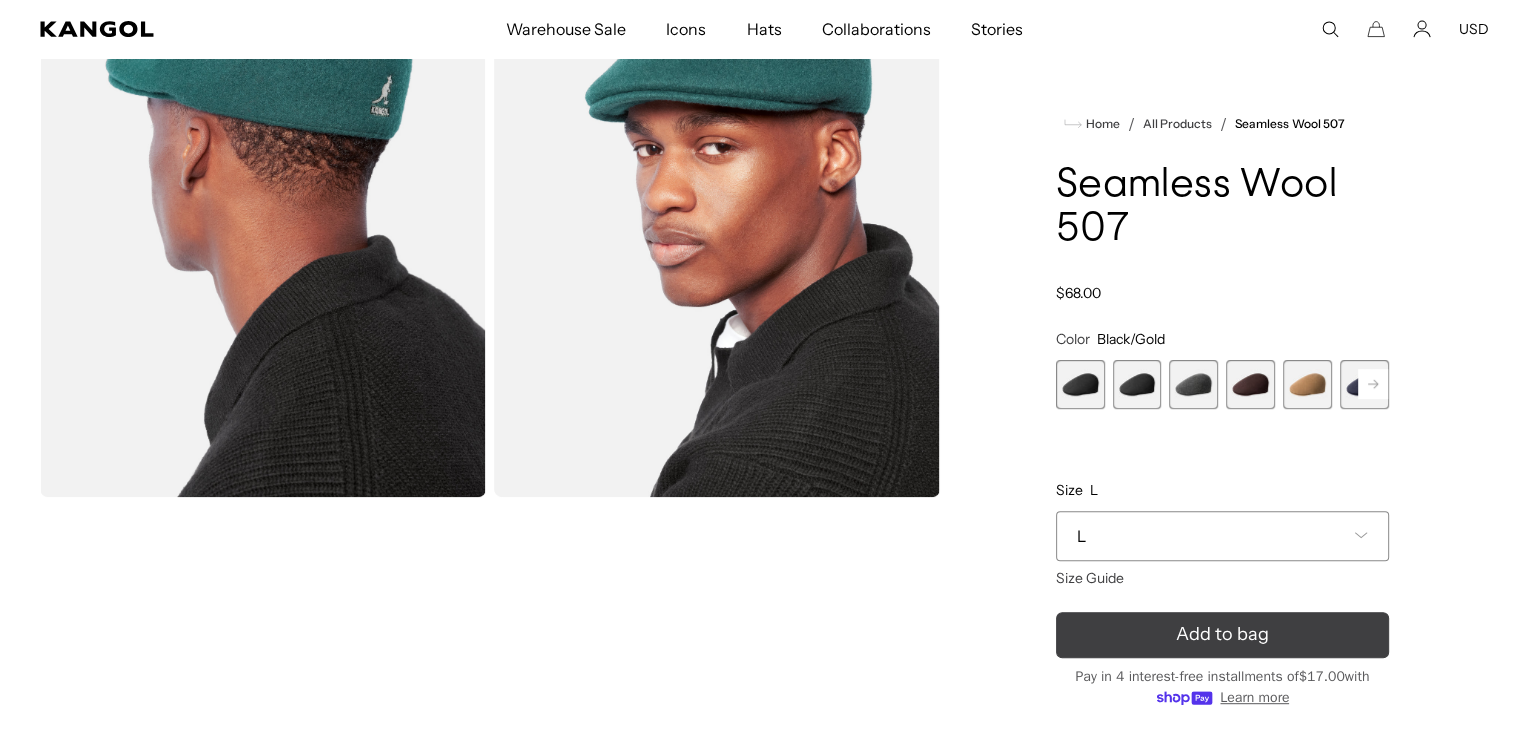 scroll, scrollTop: 0, scrollLeft: 0, axis: both 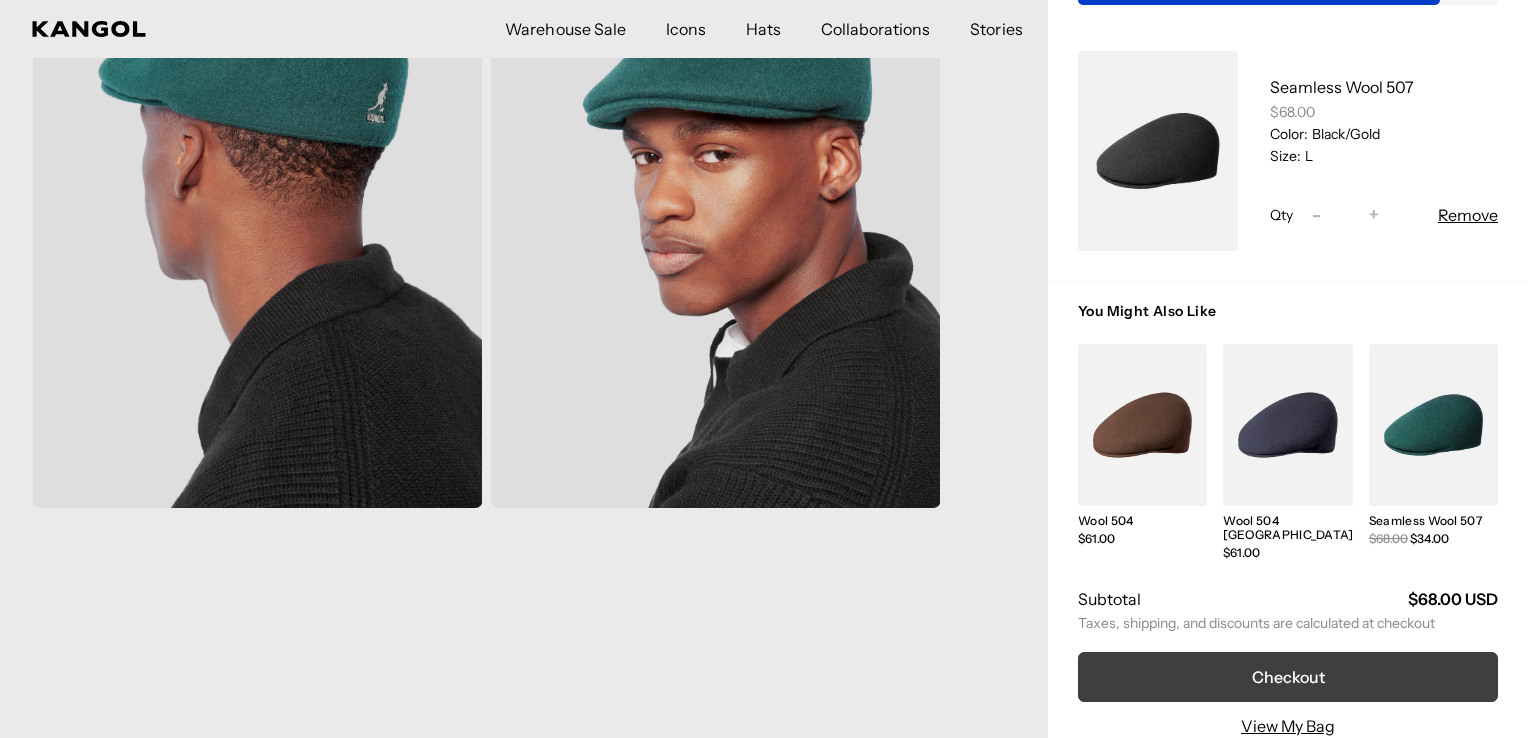 click on "Checkout" at bounding box center [1288, 677] 